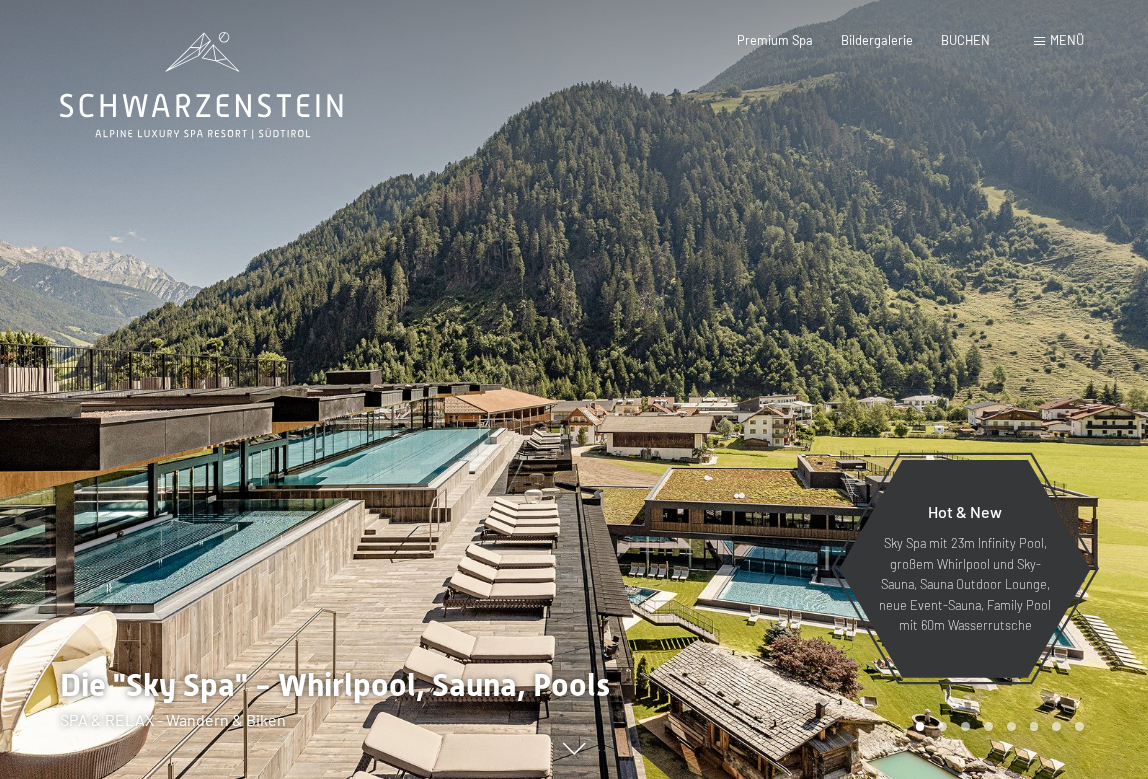 scroll, scrollTop: 0, scrollLeft: 0, axis: both 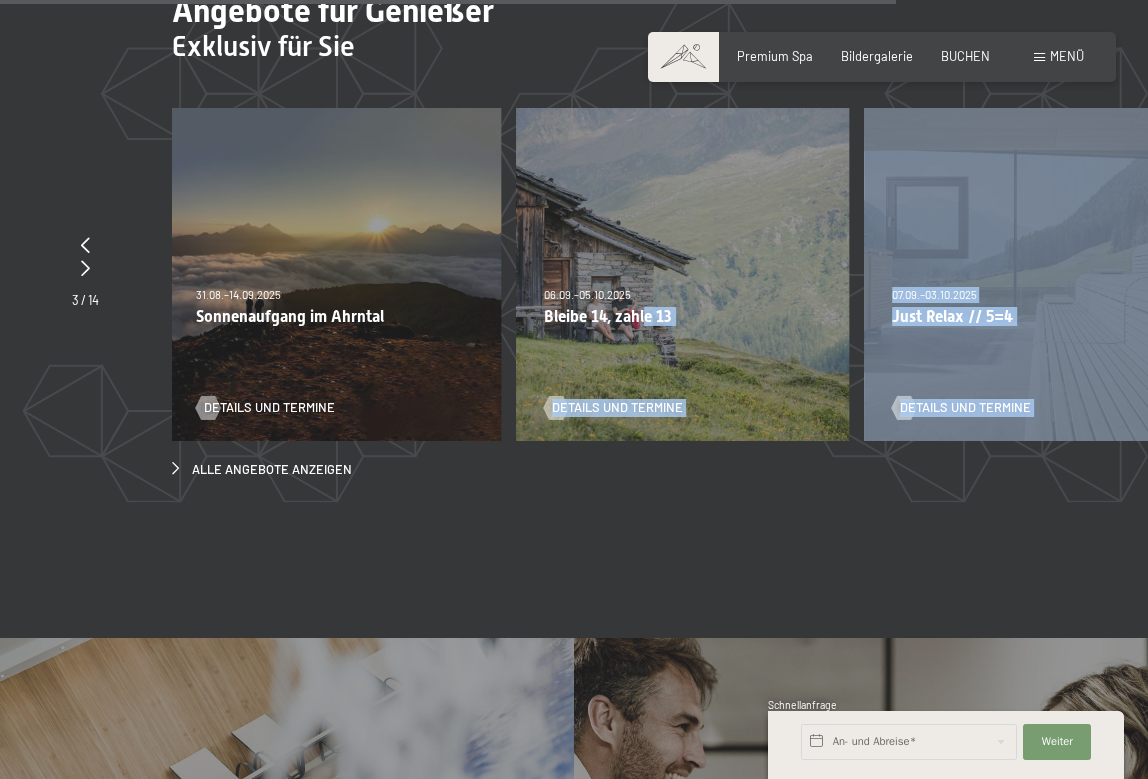 drag, startPoint x: 991, startPoint y: 270, endPoint x: 646, endPoint y: 300, distance: 346.30188 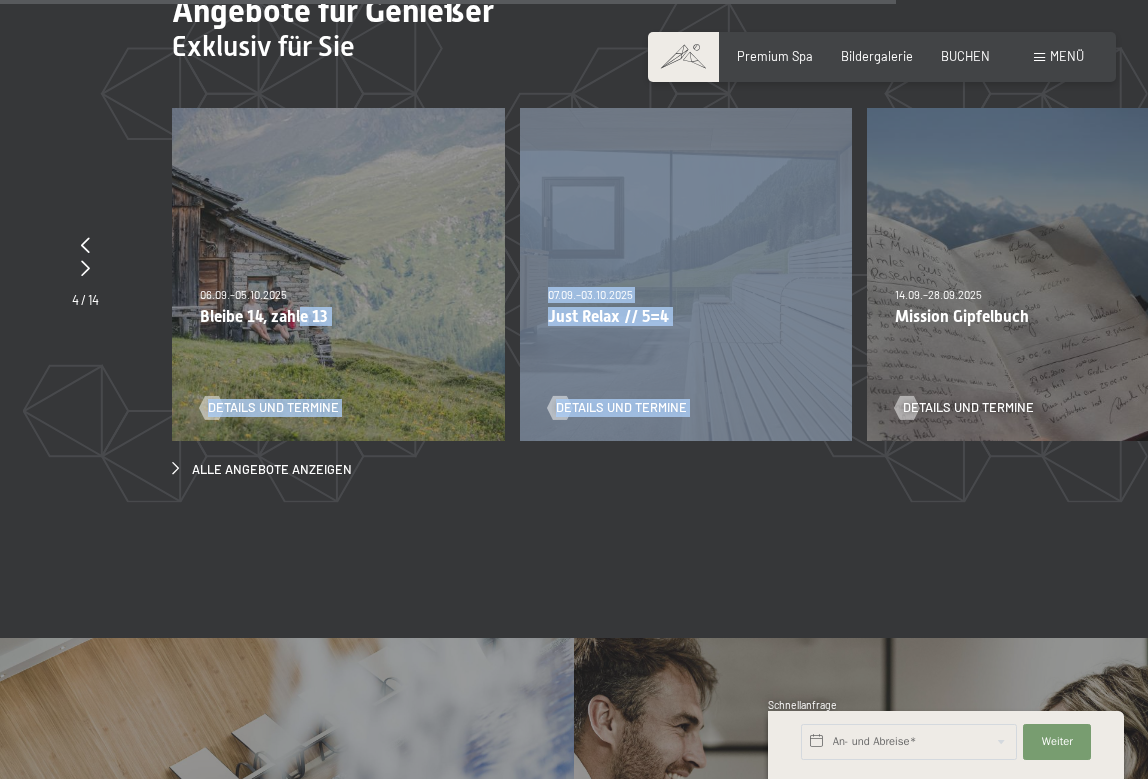 click on "07.09.–03.10.2025       21.12.–26.12.2025       11.01.–23.01.2026       08.03.–27.03.2026       08.11.–04.12.2026       13.12.–25.12.2026         07.09.–03.10.2025          Just Relax // 5=4                 Details und Termine" at bounding box center [686, 274] 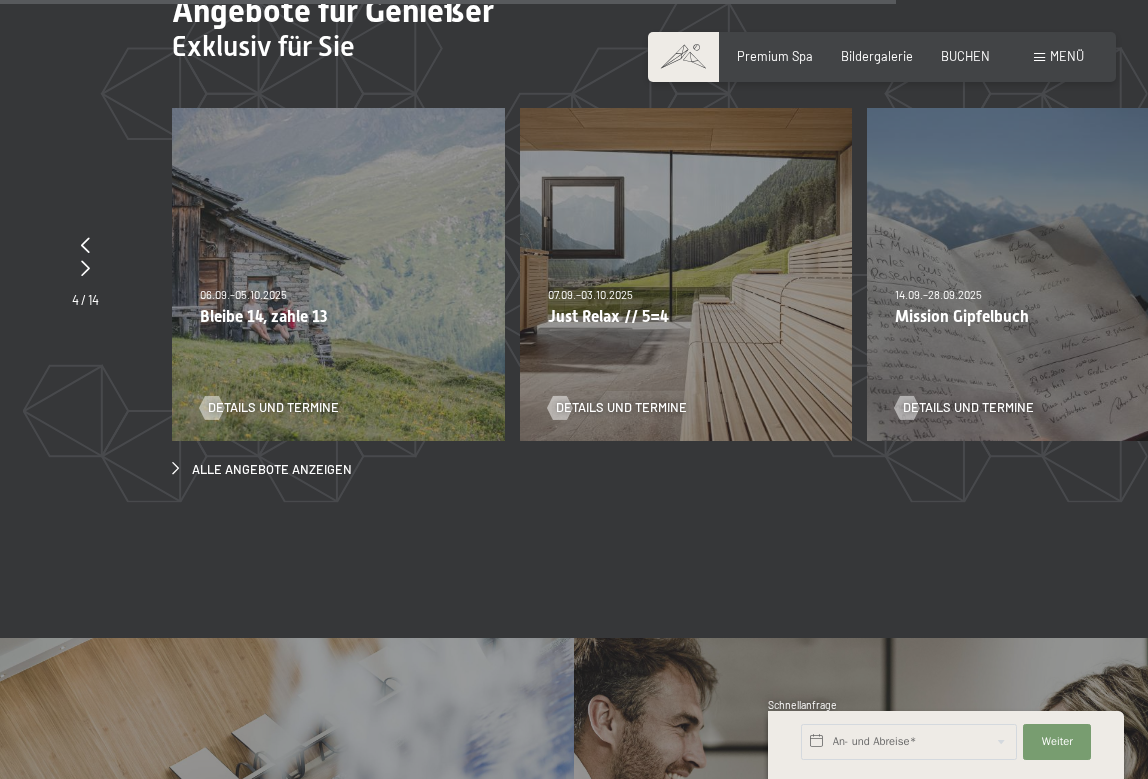 click on "Angebote für Genießer       Exklusiv für Sie       slide  7 to 9   of 14                    26.12.2025–02.01.2026         26.12.2025–02.01.2026          Silvesterparty im Schwarzenstein - Unvergesslich                 Details und Termine                              24.01.–09.02.2026         24.01.–09.02.2026          Skisafari: Sellaronda Dolomiten                 Details und Termine                              28.02.–08.03.2026         28.02.–08.03.2026          Freunde- & Stammgästewoche                 Details und Termine                                03.08.2025–12.04.2026       14.05.–21.06.2026       27.06.–26.12.2026         03.08.2025–12.04.2026          Wochenangebot - Top Angebot                 Details und Termine                                23.08.–14.09.2025       27.09.–21.12.2025       10.01.–18.01.2026       31.01.–15.02.2026       07.03.–29.03.2026         23.08.–14.09.2025          Teens Week - 80% Rabatt für Ihr Kind" at bounding box center [574, 235] 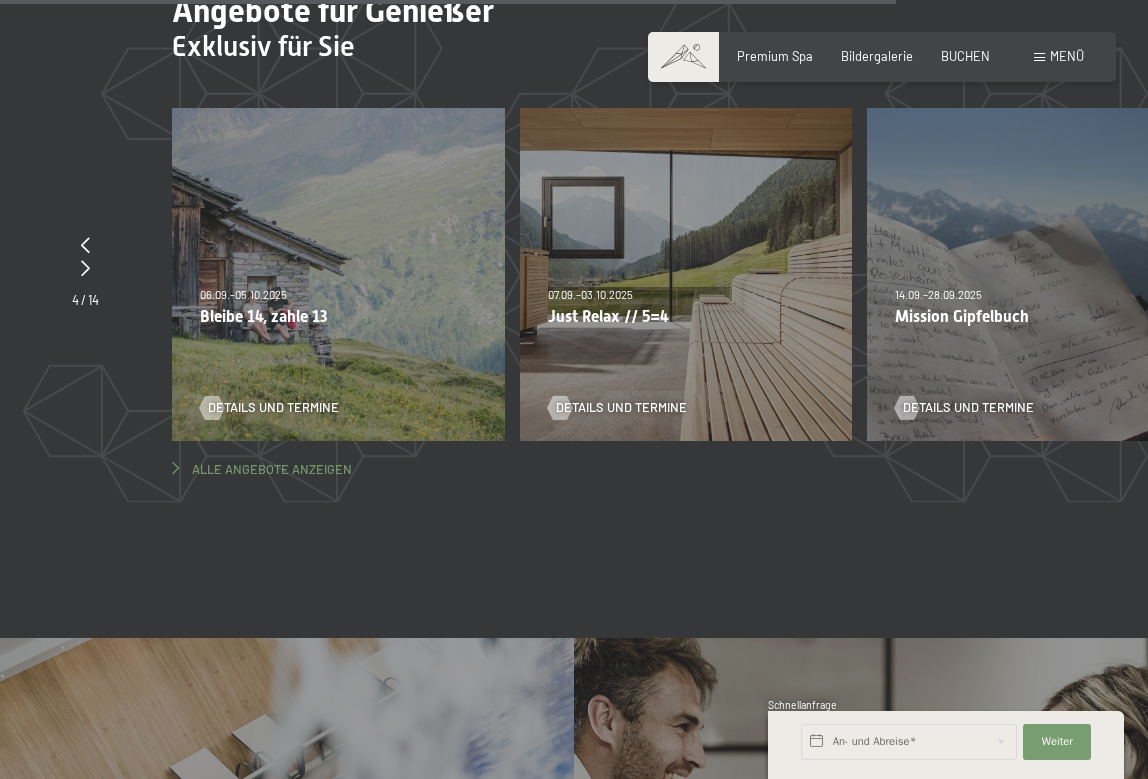 click on "Alle Angebote anzeigen" at bounding box center (272, 470) 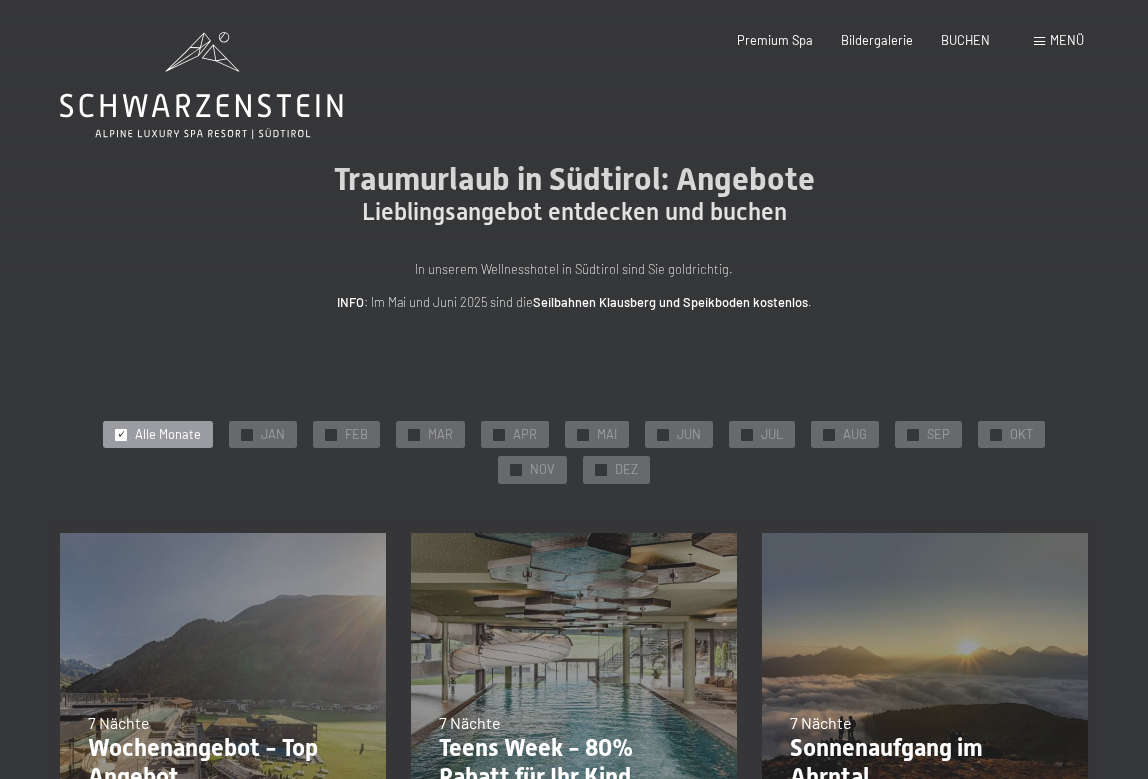 scroll, scrollTop: 0, scrollLeft: 0, axis: both 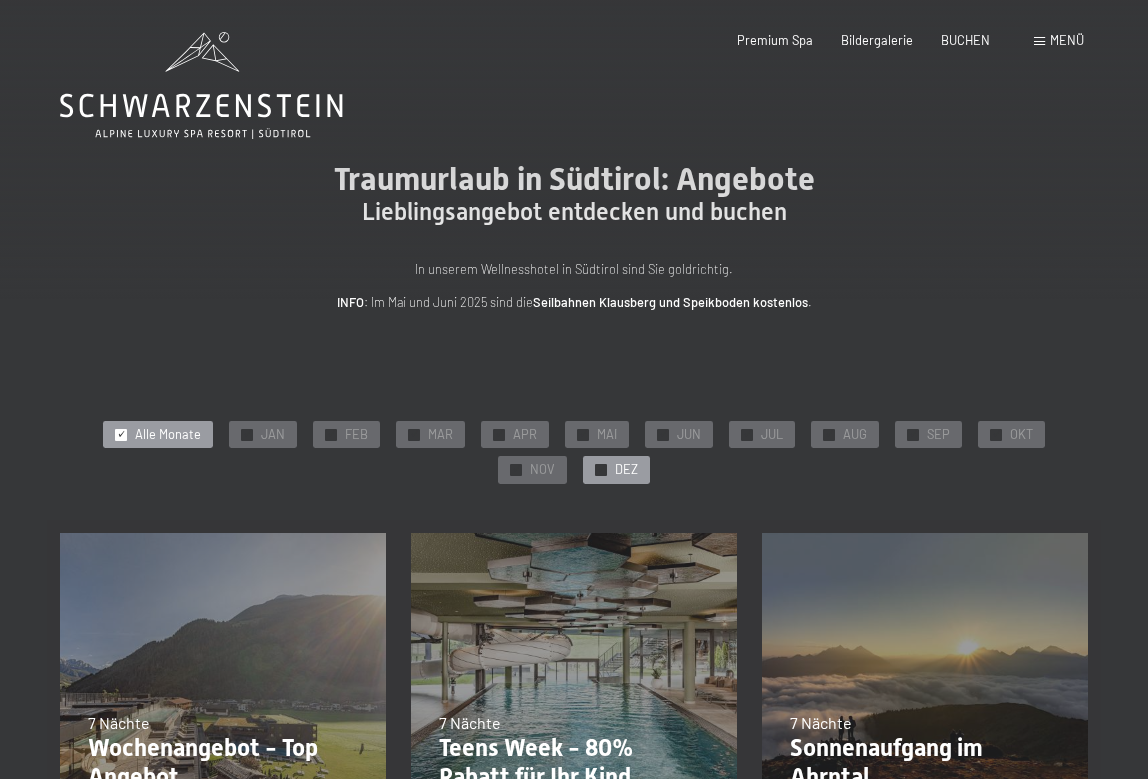 click on "✓" at bounding box center (601, 470) 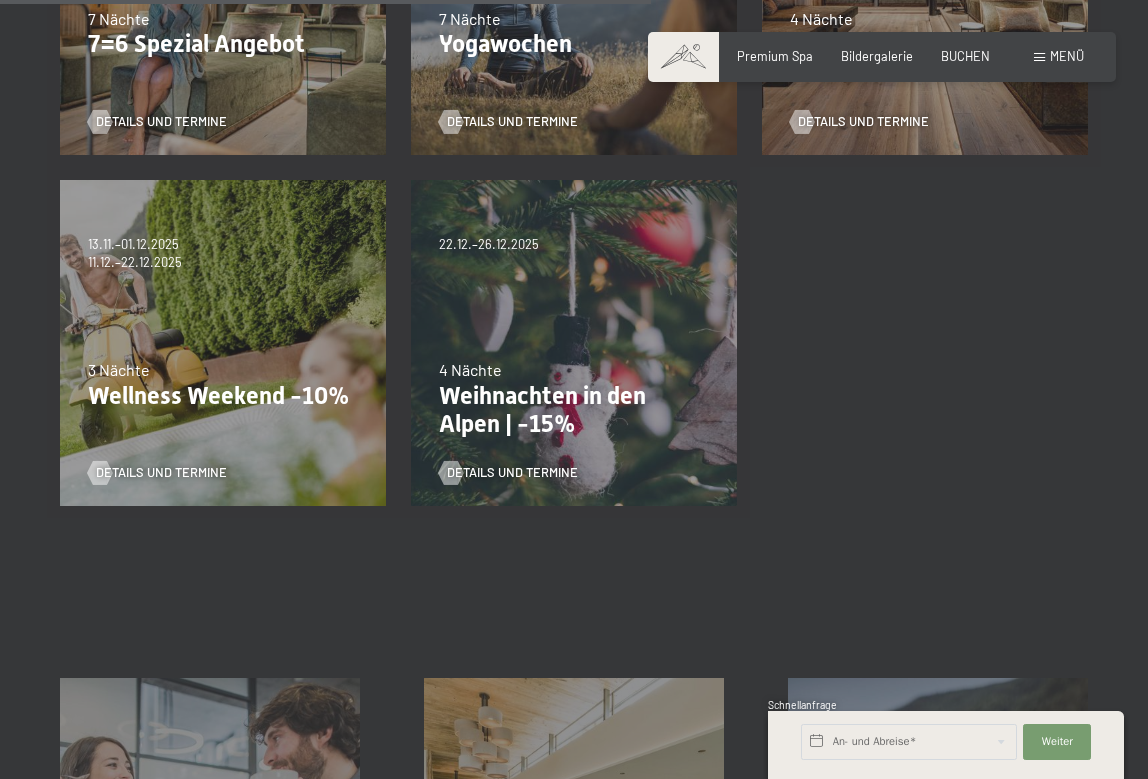 scroll, scrollTop: 1100, scrollLeft: 0, axis: vertical 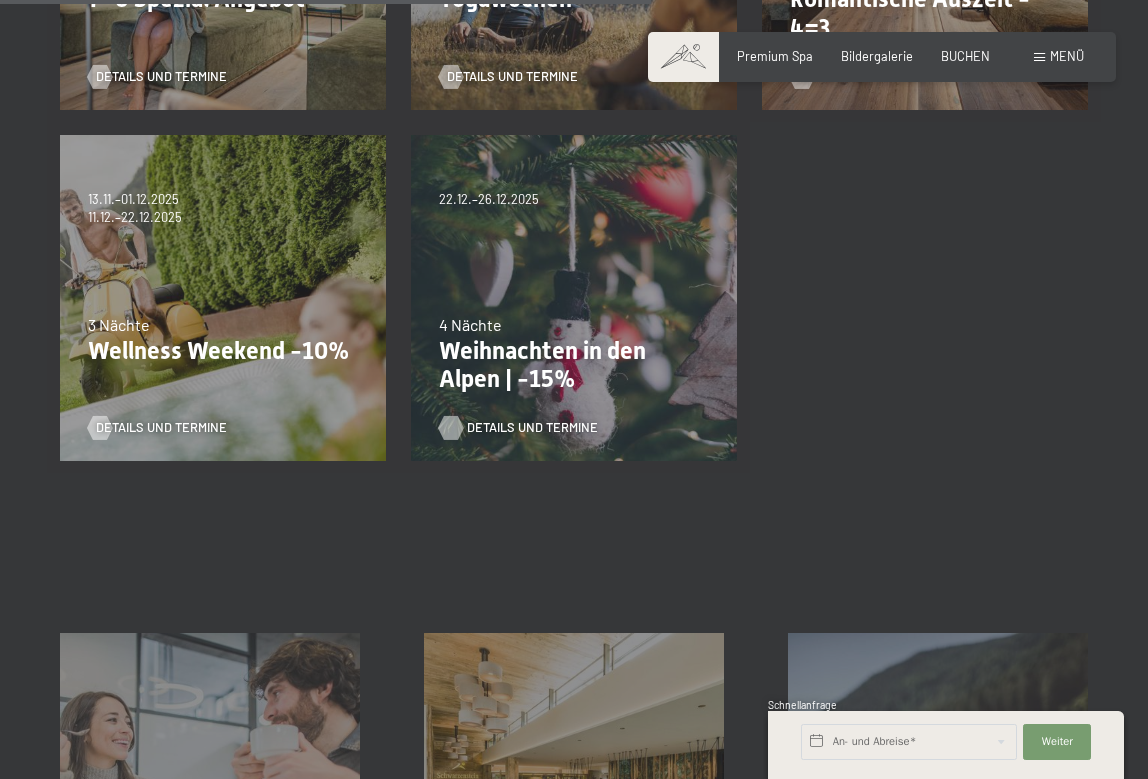 click on "Details und Termine" at bounding box center (532, 428) 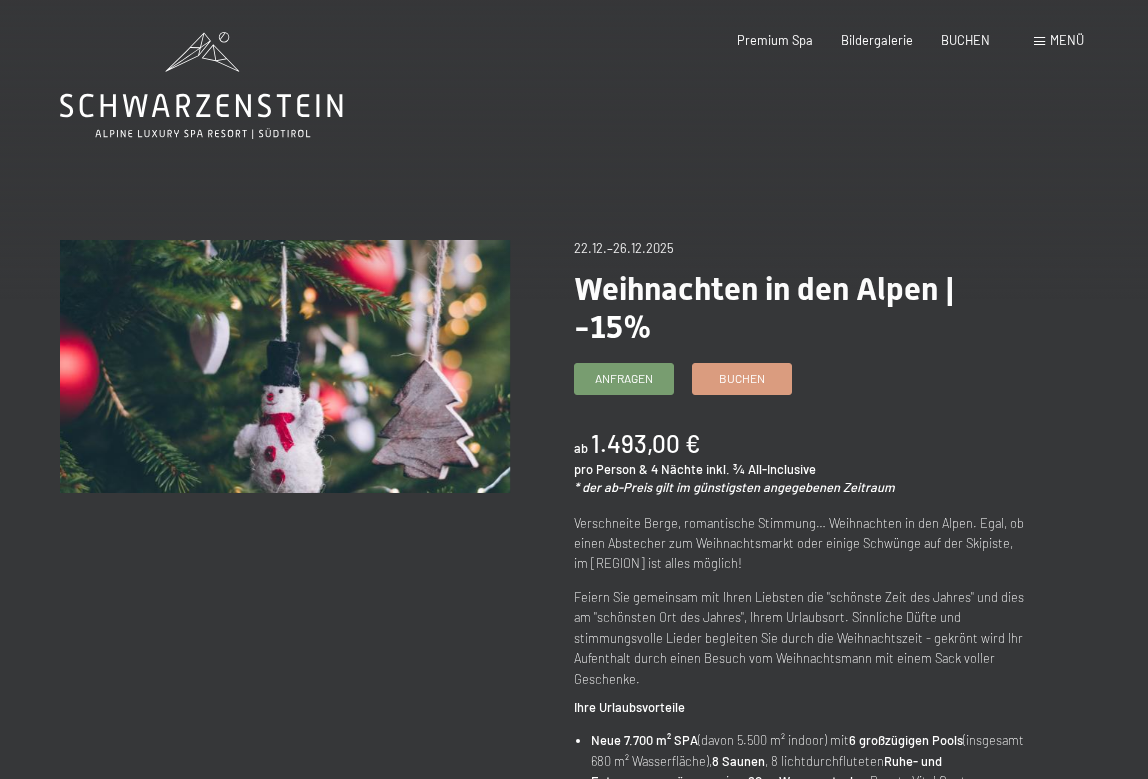 scroll, scrollTop: 0, scrollLeft: 0, axis: both 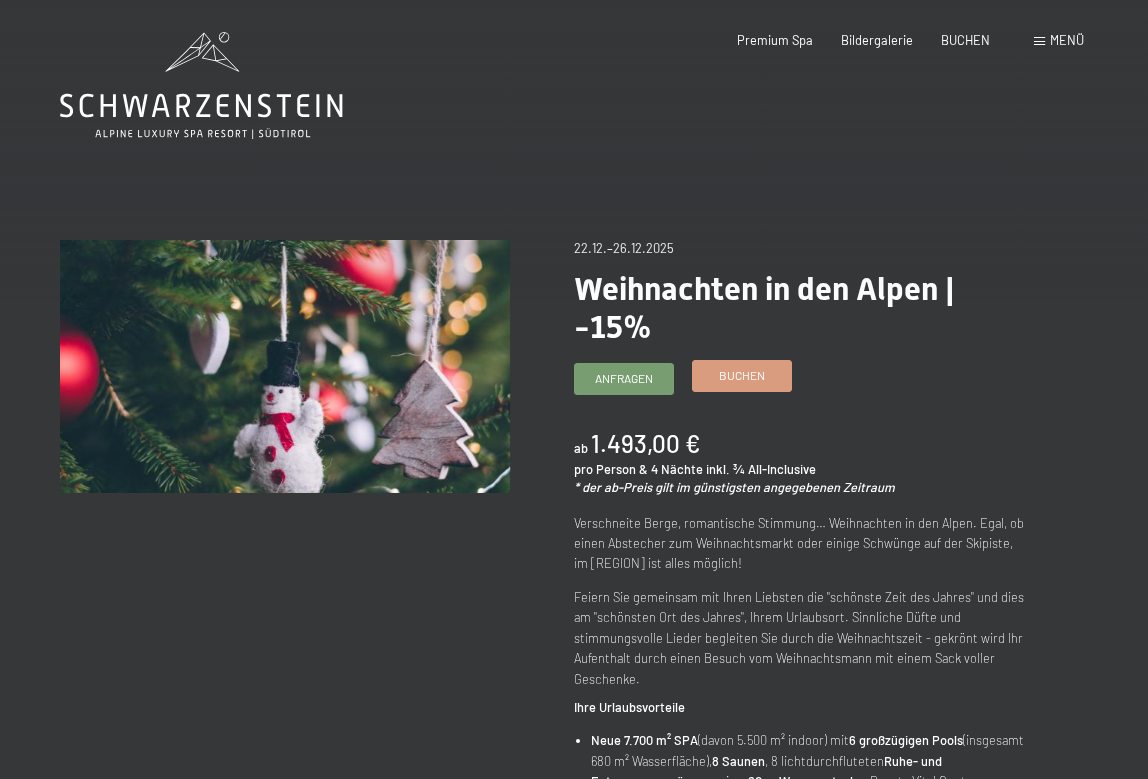 click on "Buchen" at bounding box center [742, 375] 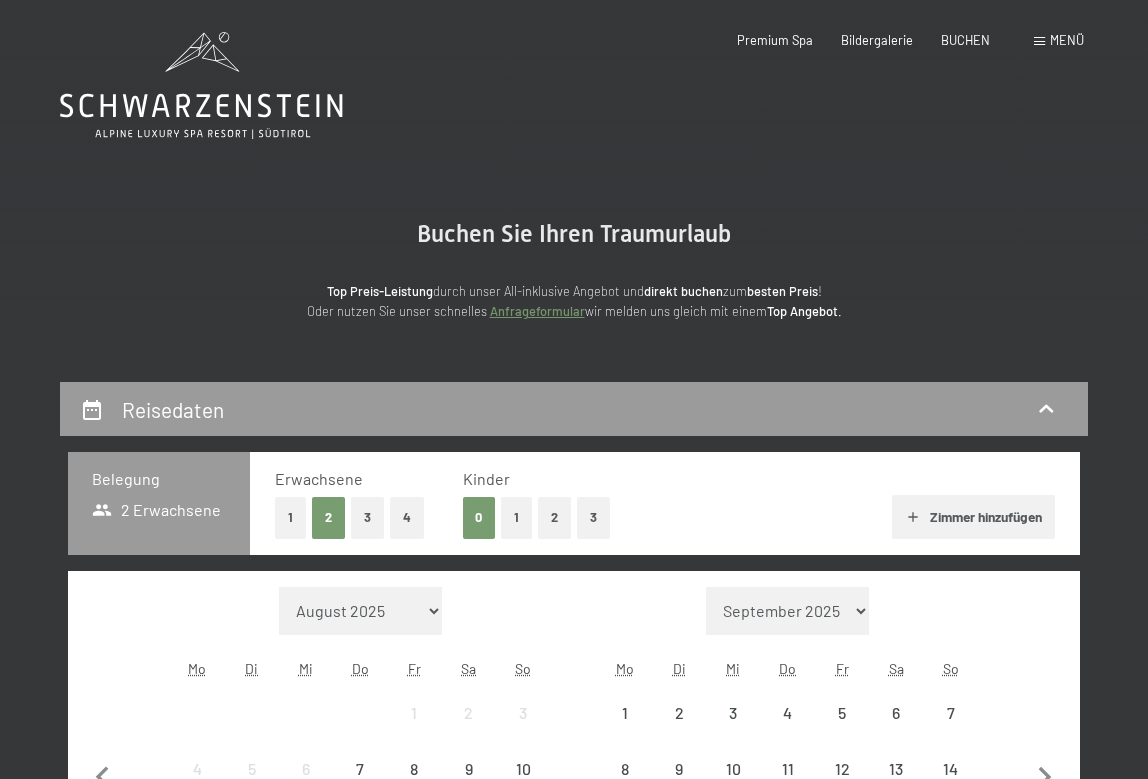 scroll, scrollTop: 0, scrollLeft: 0, axis: both 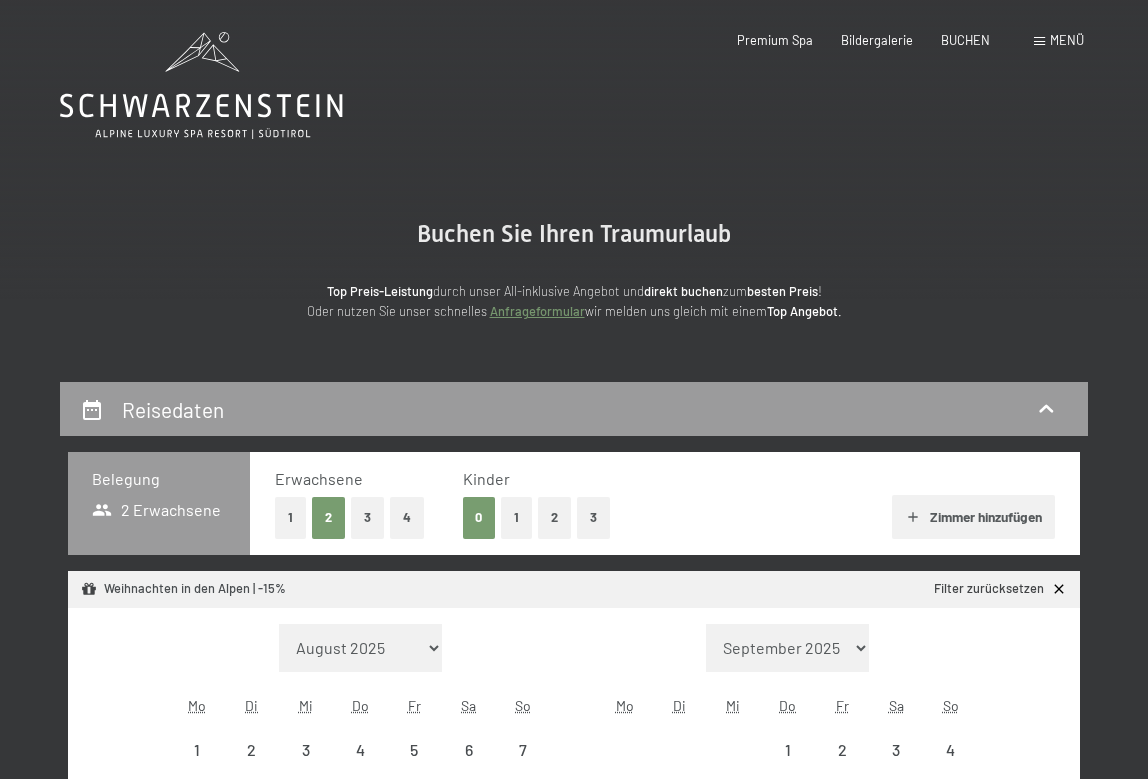 select on "[YEAR]-[MONTH]-[DAY]" 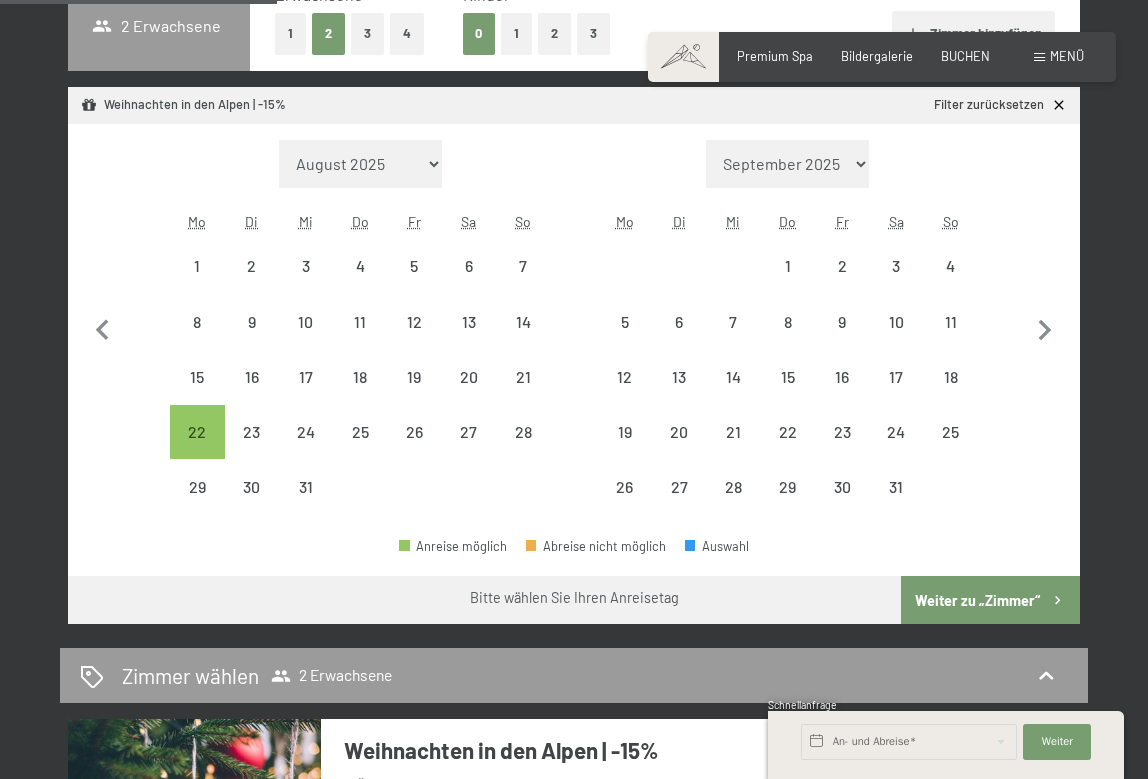 scroll, scrollTop: 500, scrollLeft: 0, axis: vertical 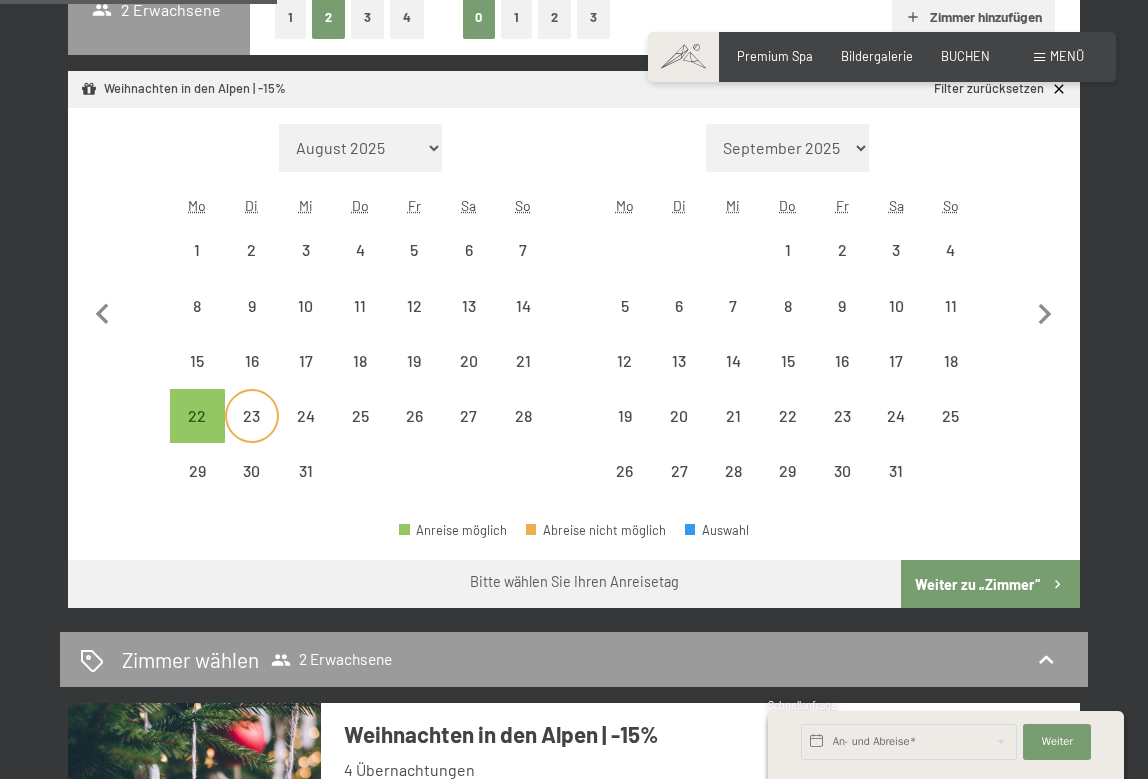 click on "23" at bounding box center (252, 433) 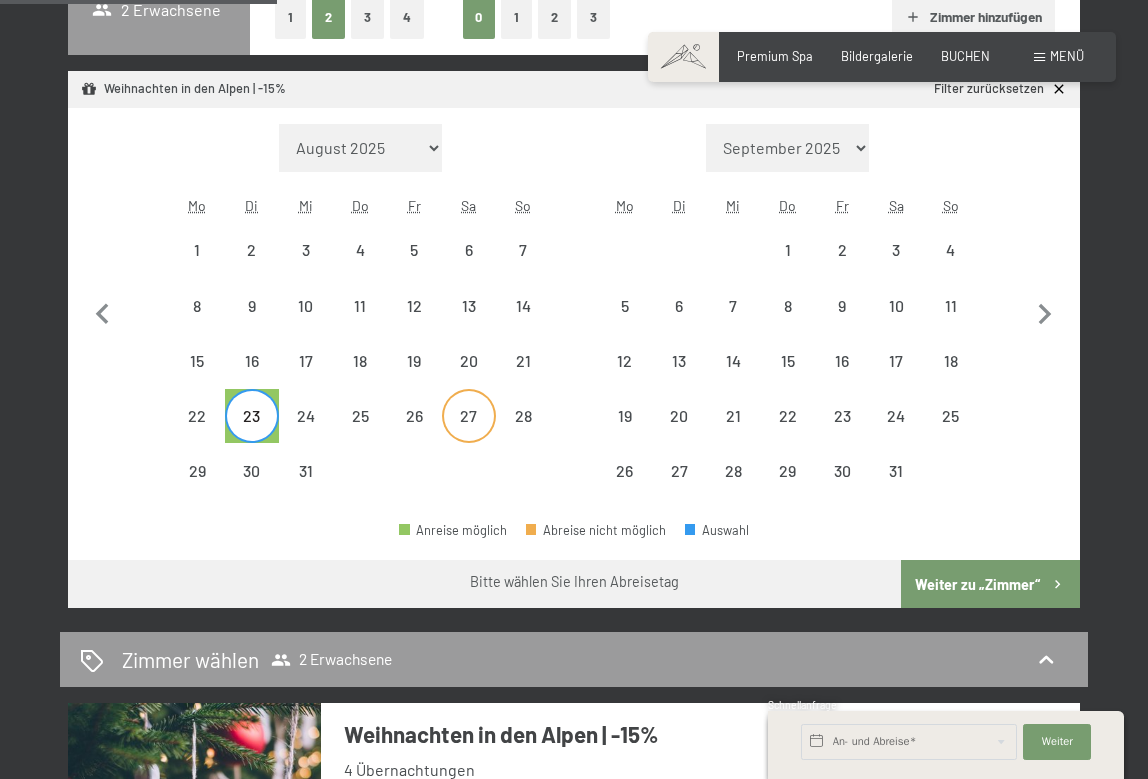 click on "27" at bounding box center [469, 433] 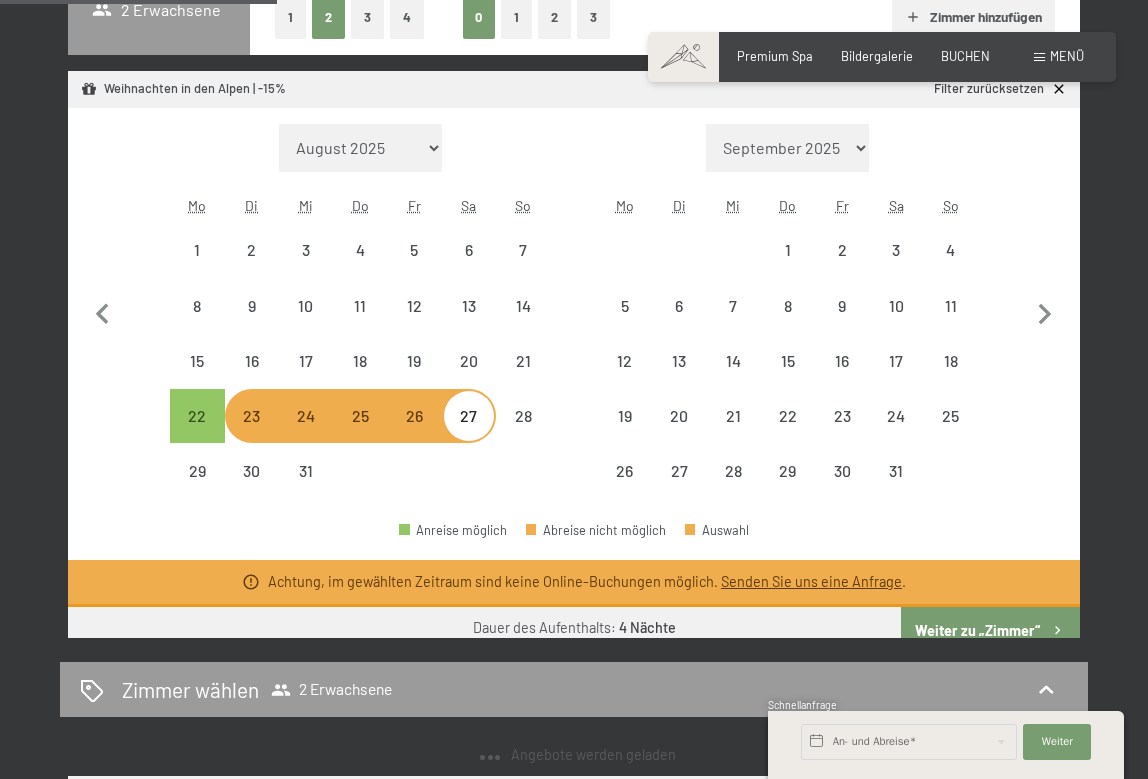select on "2025-12-01" 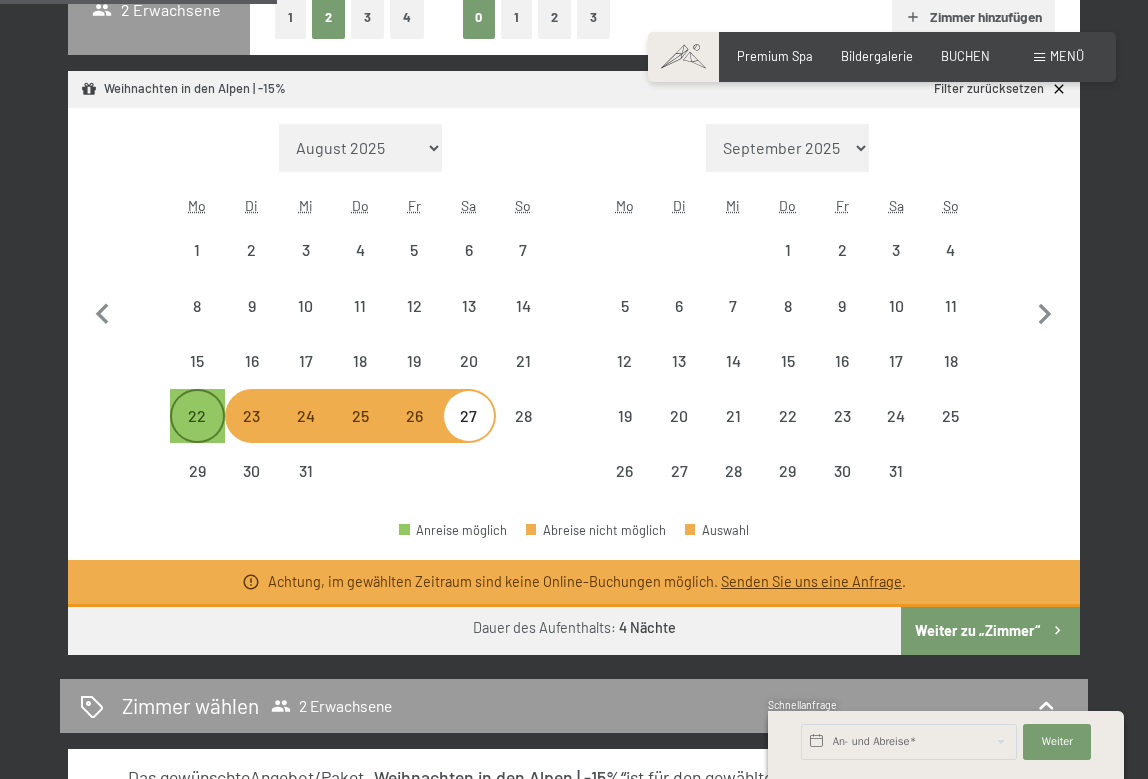 click on "22" at bounding box center (197, 433) 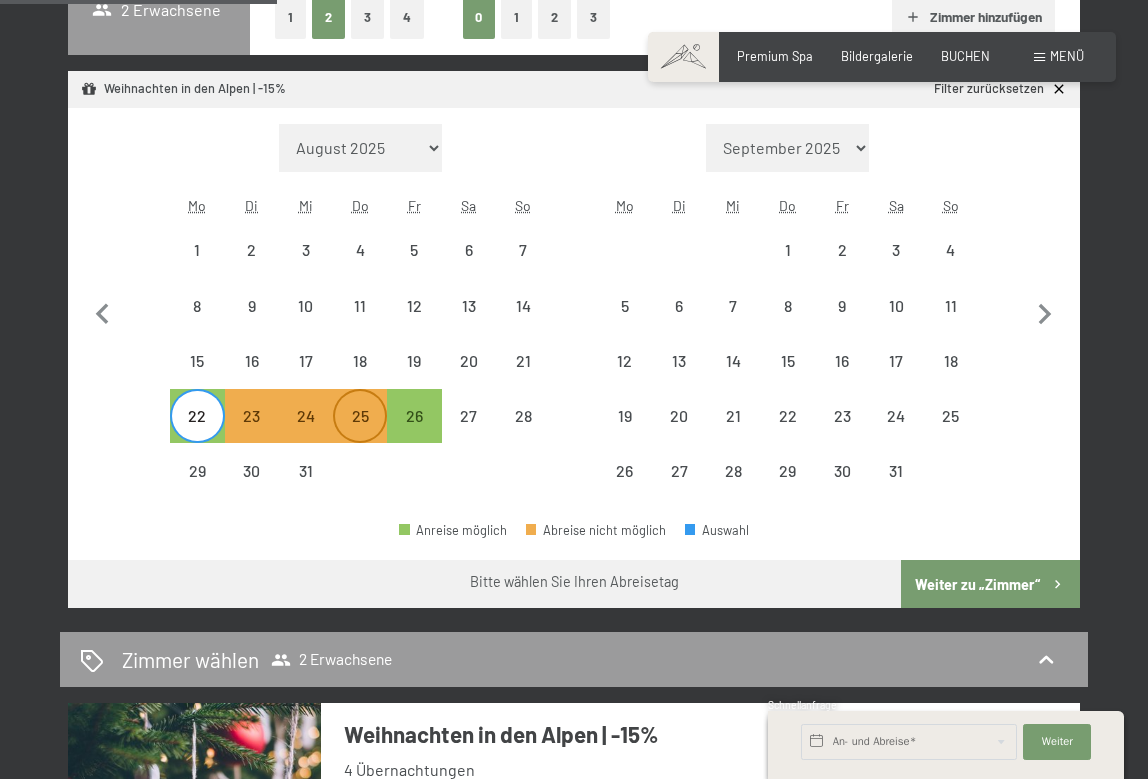 click on "25" at bounding box center (360, 433) 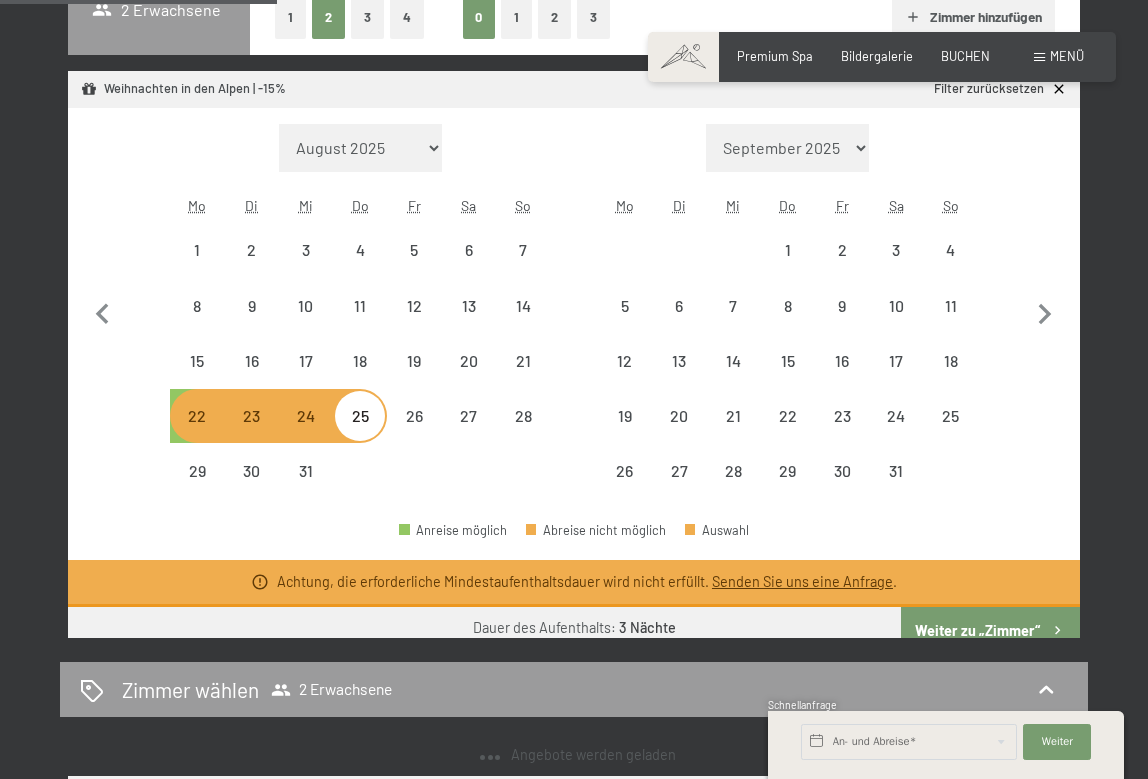 select on "2025-12-01" 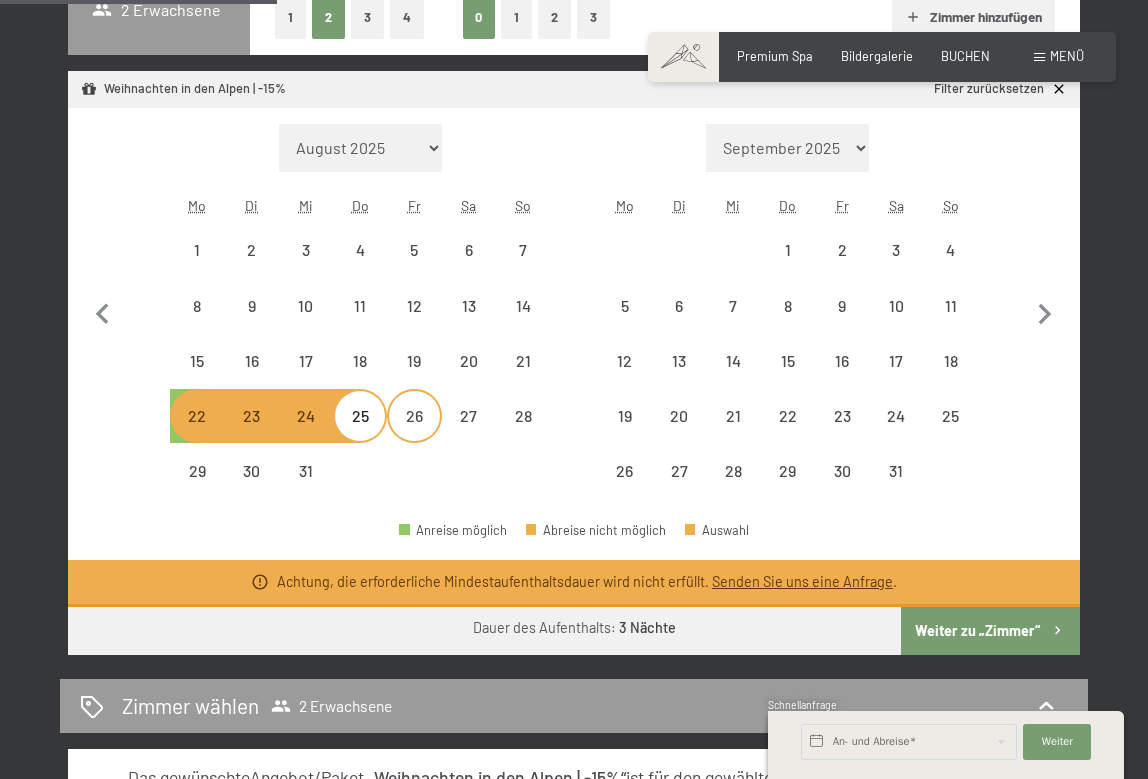 click on "26" at bounding box center (414, 433) 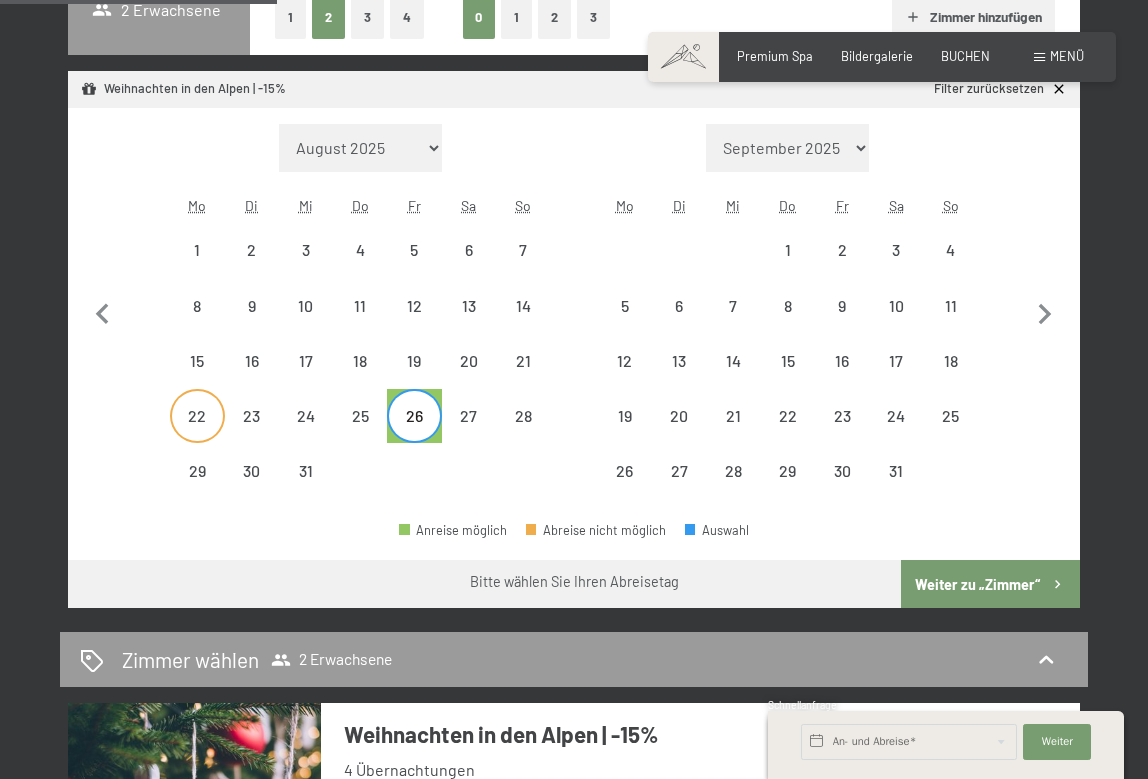 click on "22" at bounding box center (197, 433) 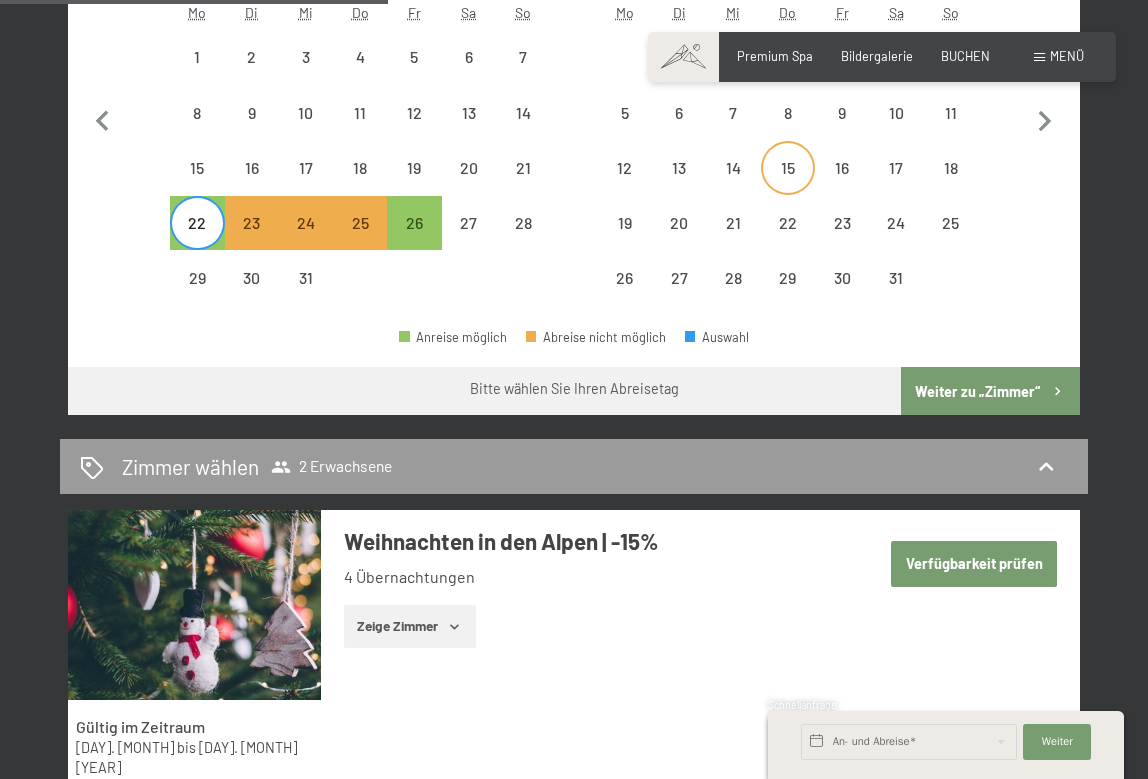 scroll, scrollTop: 700, scrollLeft: 0, axis: vertical 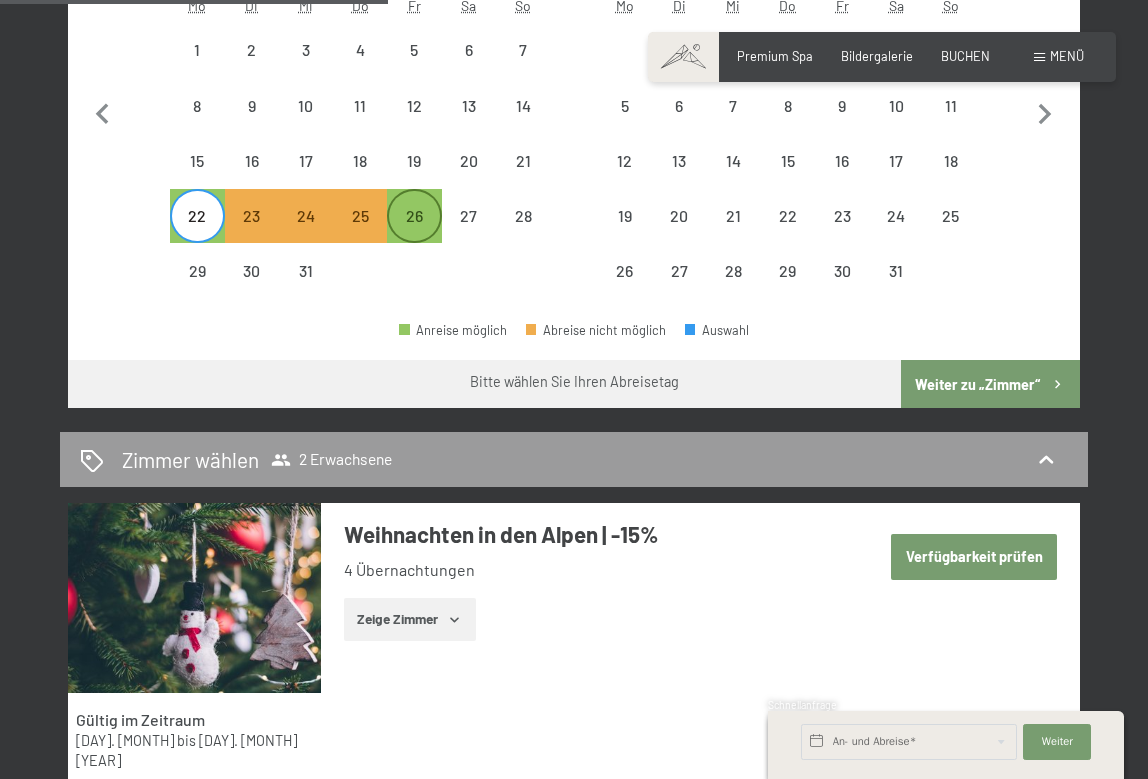 click on "26" at bounding box center (414, 233) 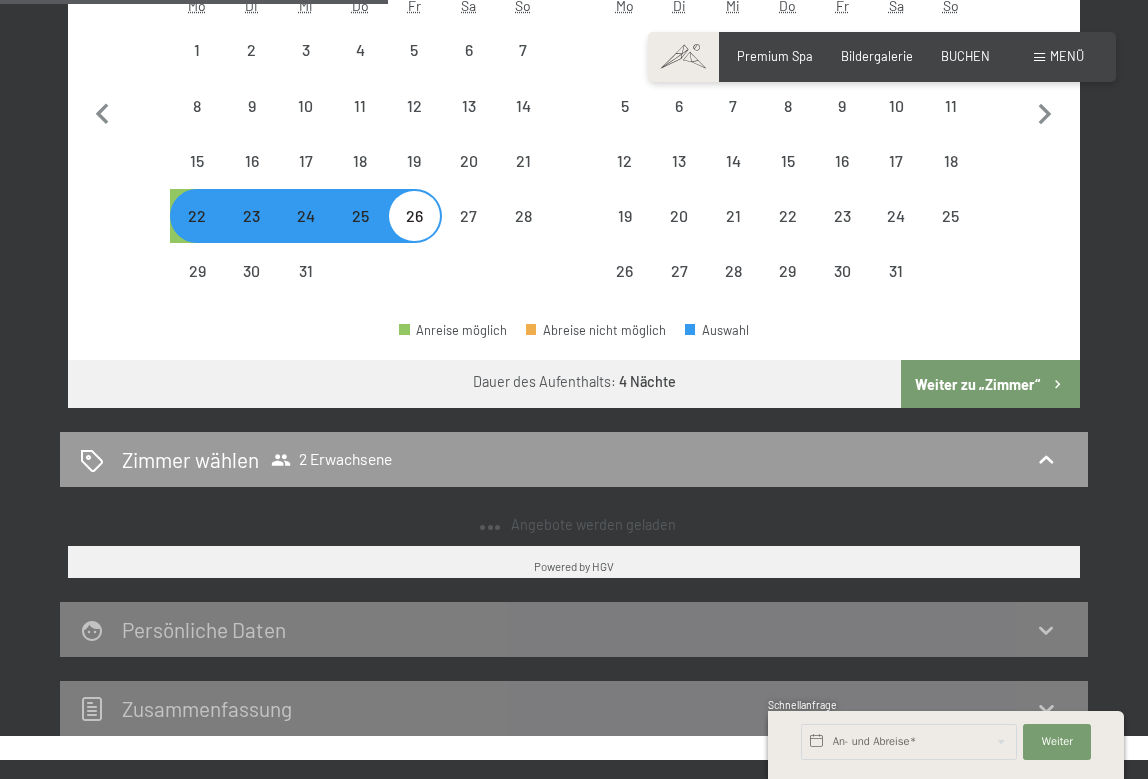 select on "2025-12-01" 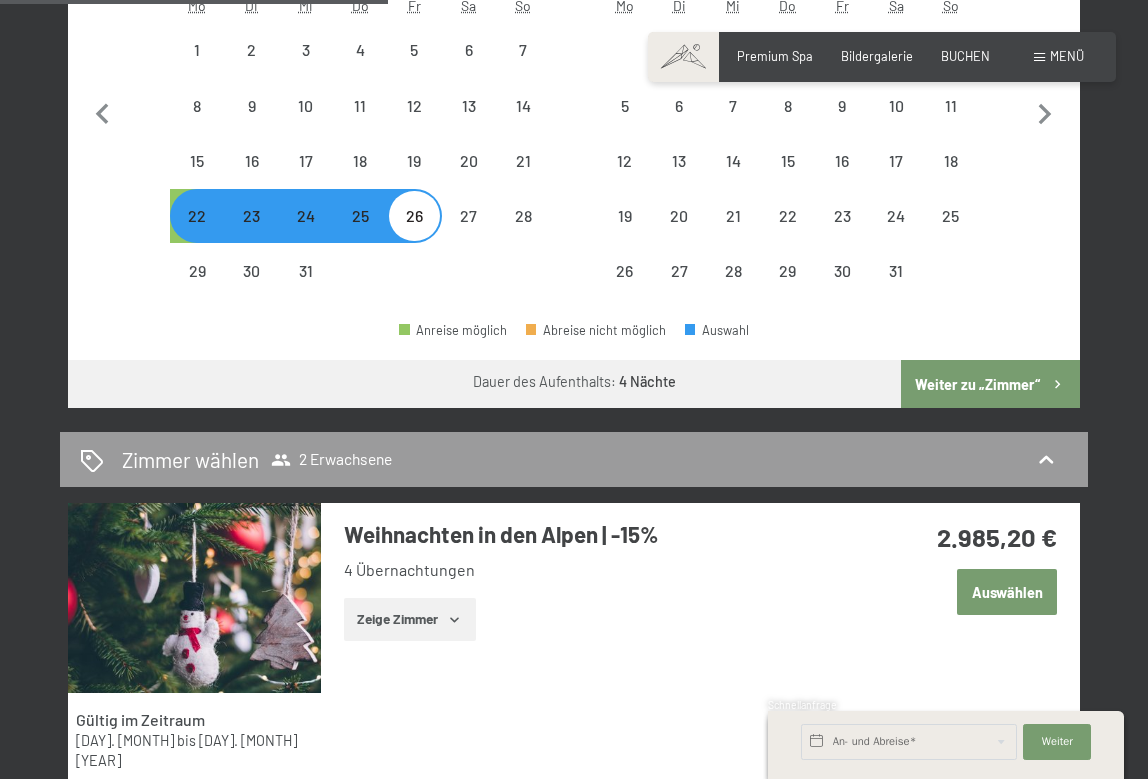 click on "22" at bounding box center [197, 233] 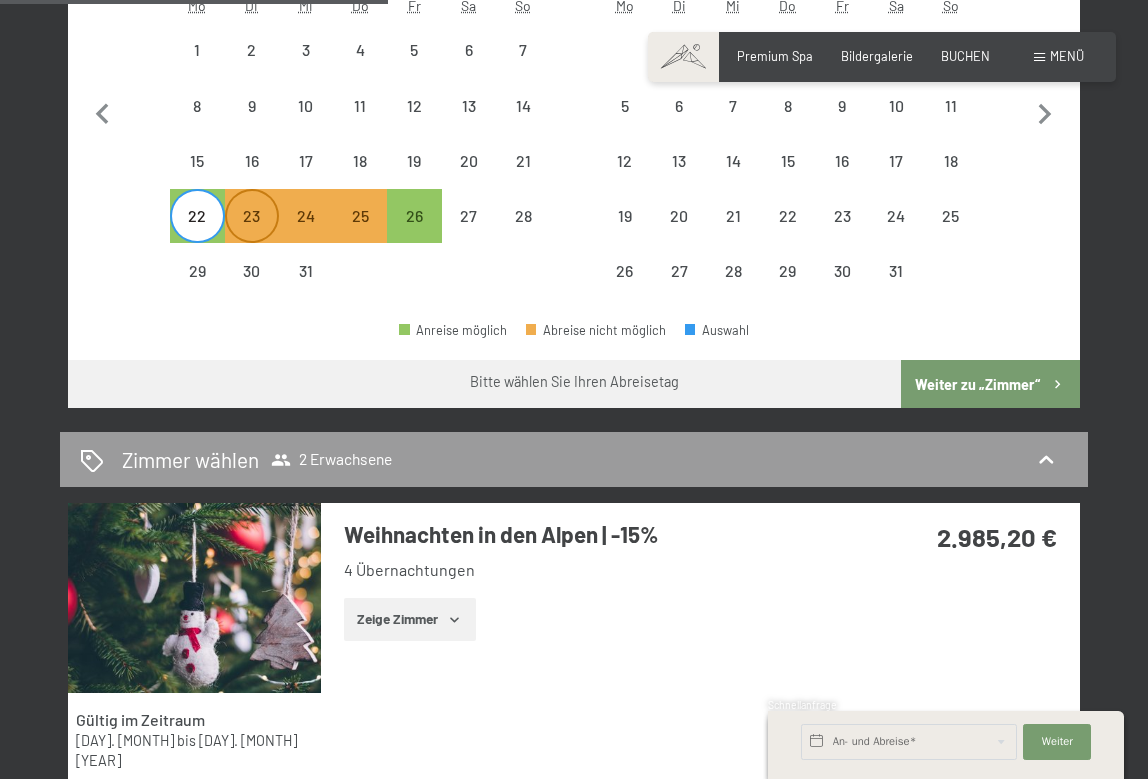 click on "23" at bounding box center (252, 233) 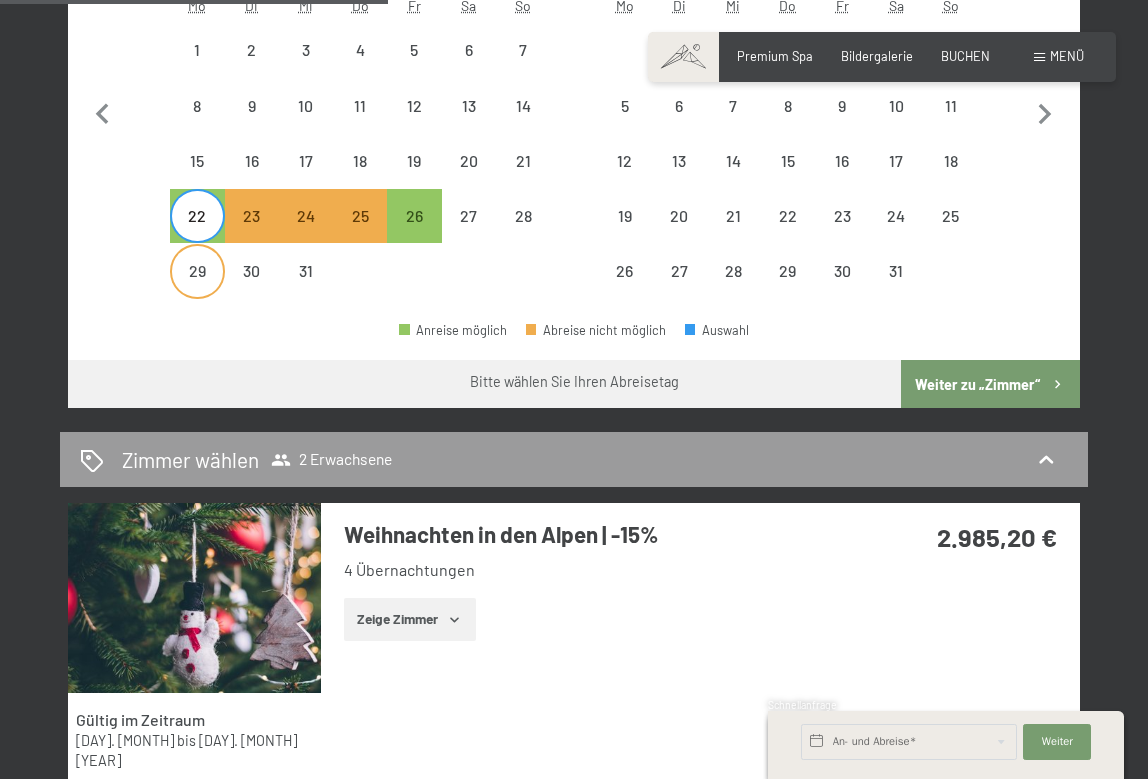 select on "2025-12-01" 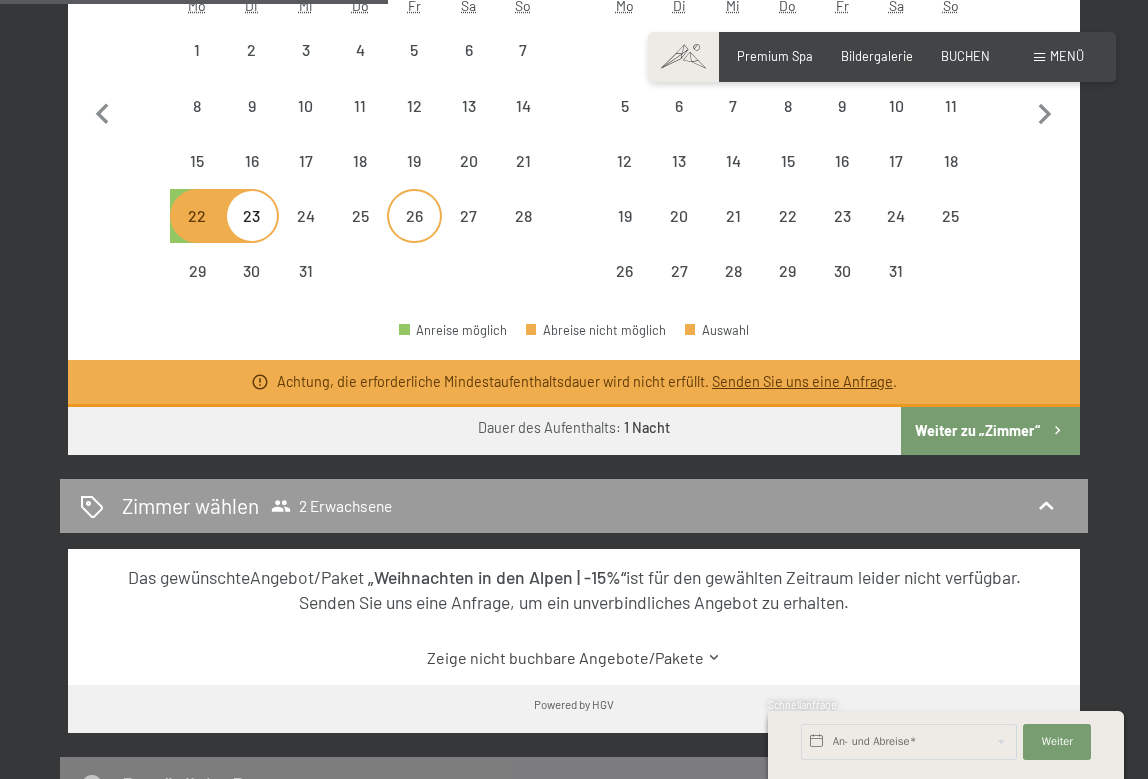 click on "26" at bounding box center [414, 233] 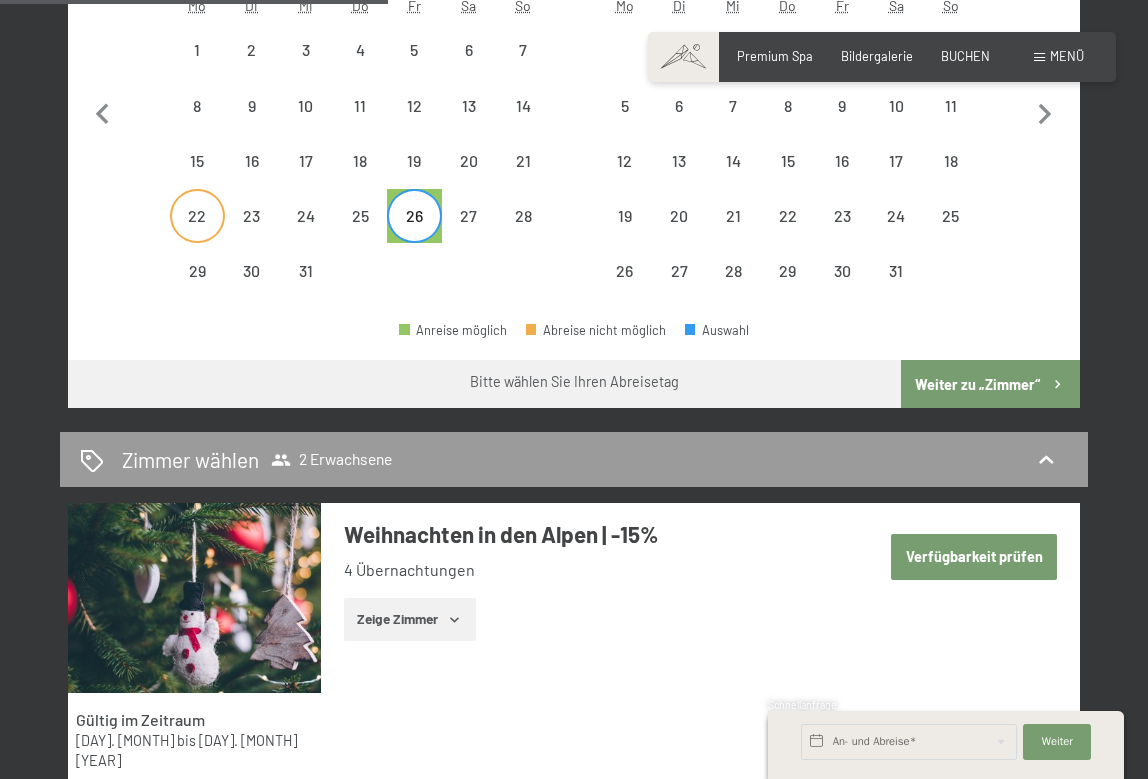 click on "22" at bounding box center (197, 233) 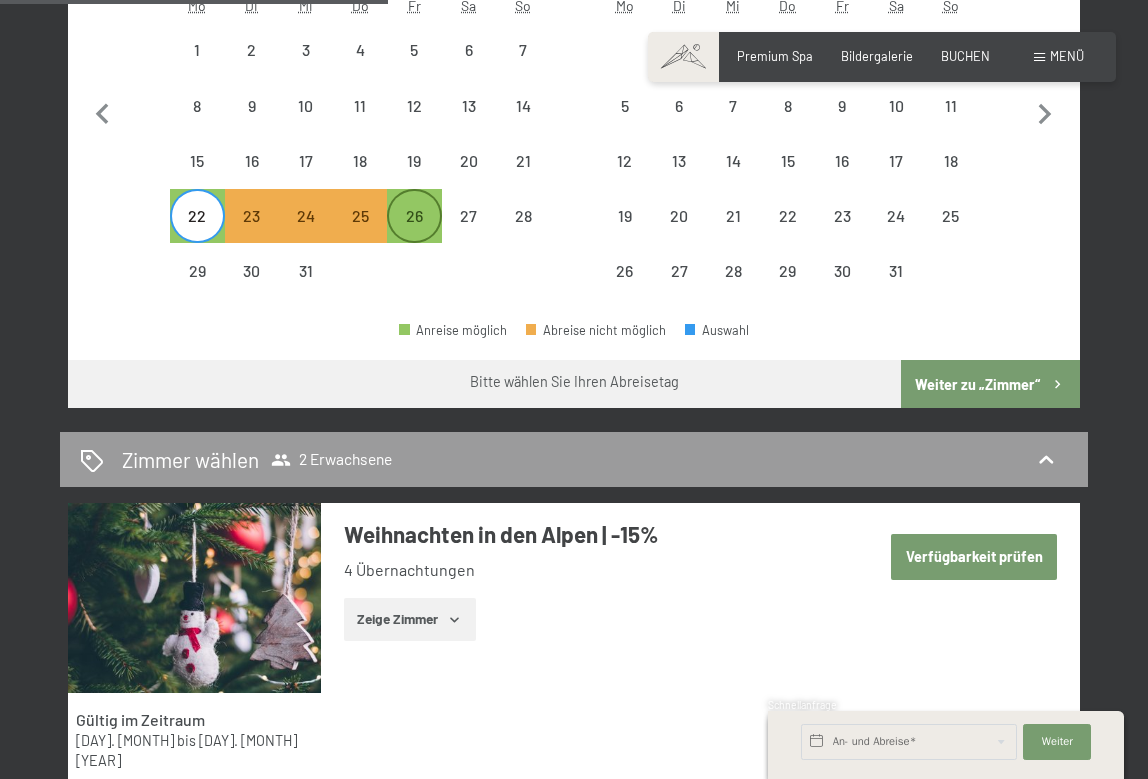 click on "26" at bounding box center (414, 233) 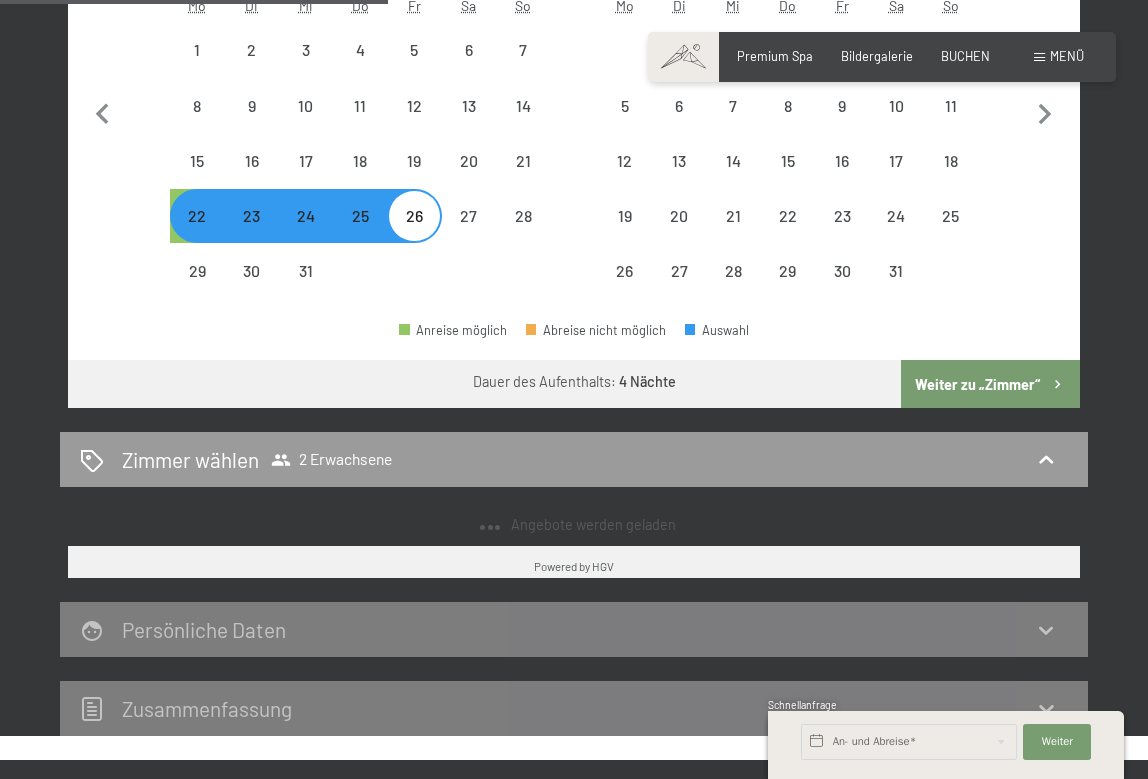 select on "2025-12-01" 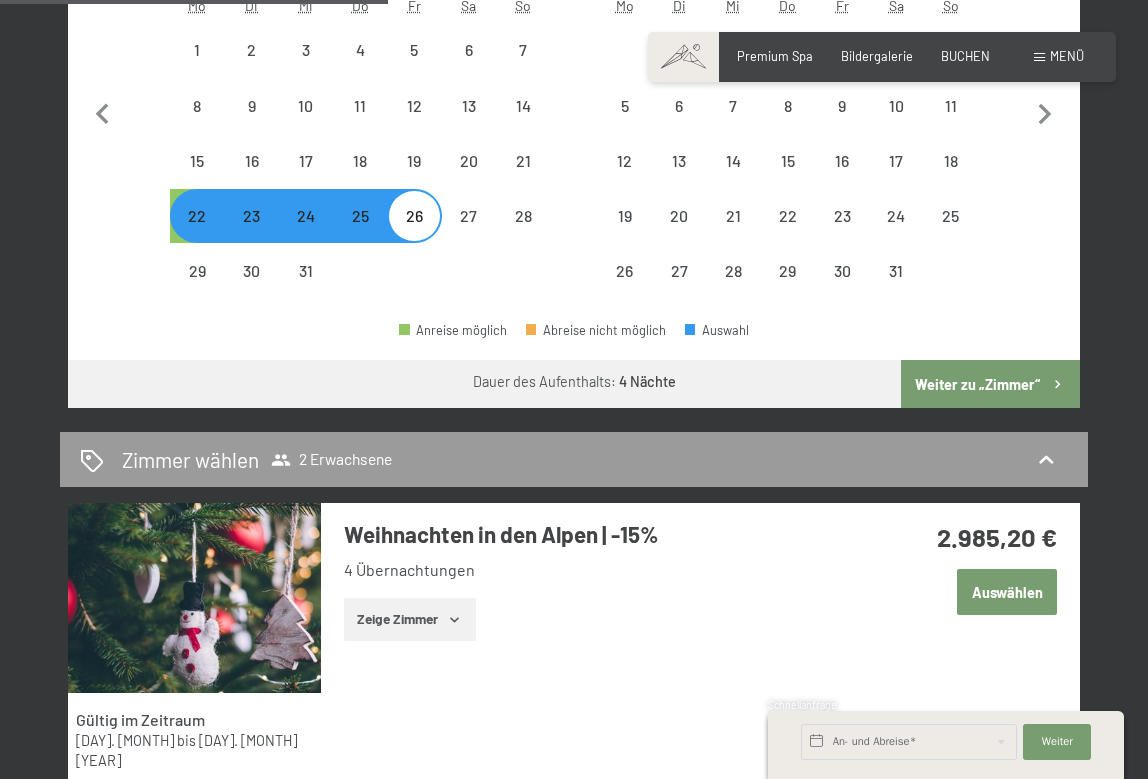 click on "Weiter zu „Zimmer“" at bounding box center [990, 384] 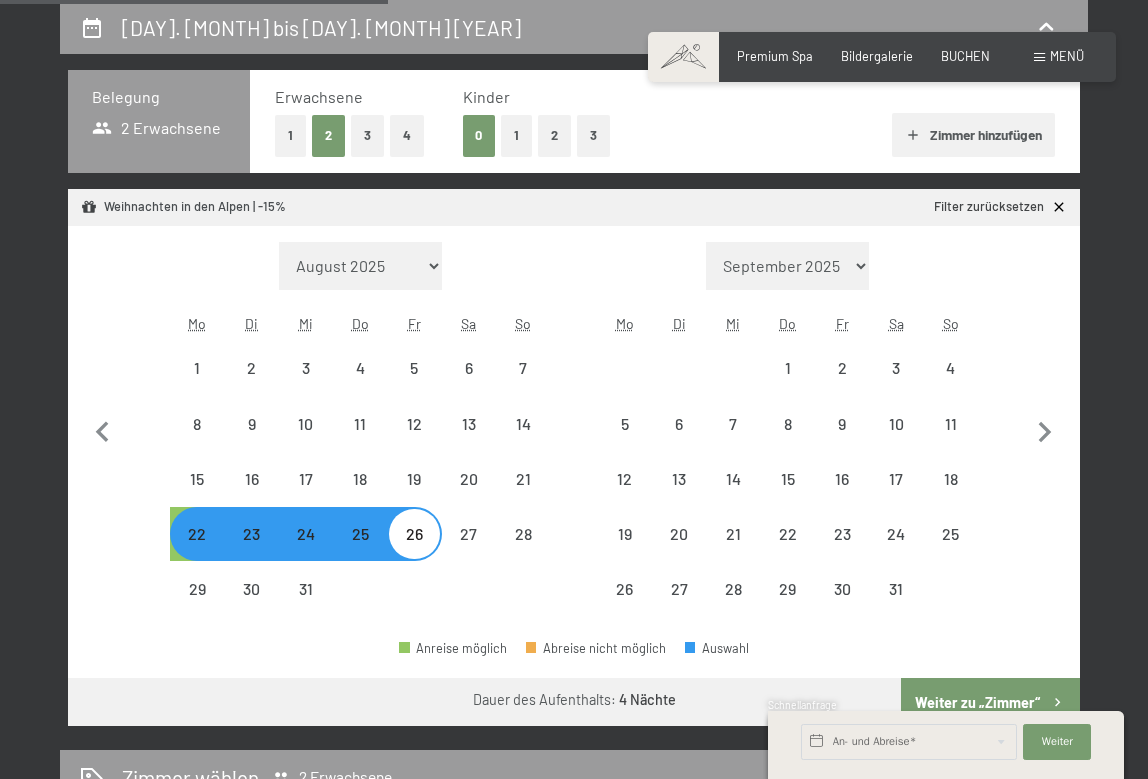 select on "2025-12-01" 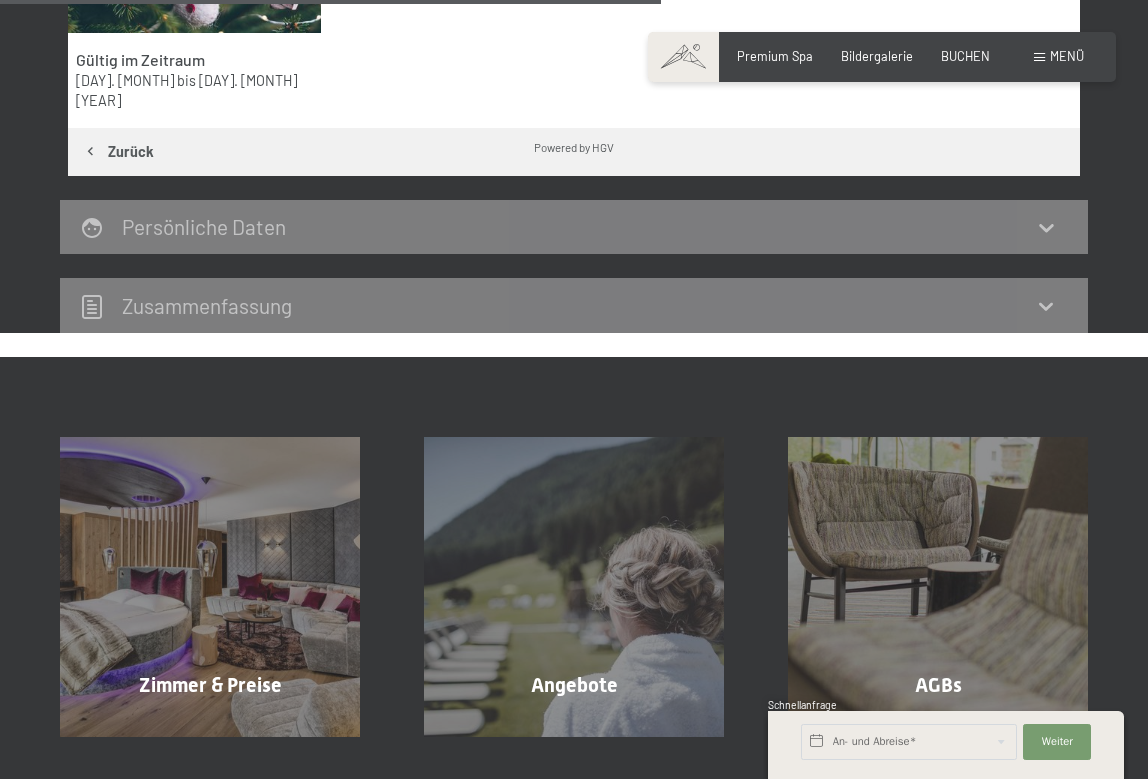 scroll, scrollTop: 682, scrollLeft: 0, axis: vertical 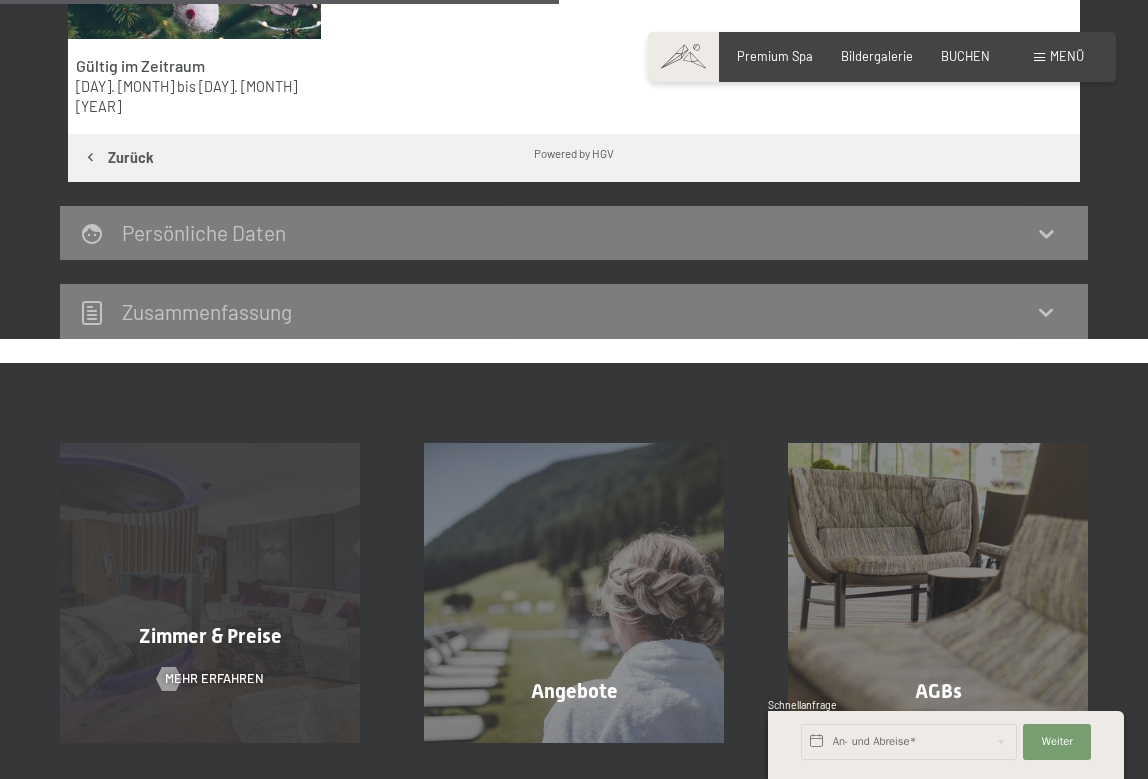 click on "Zimmer & Preise           Mehr erfahren" at bounding box center (210, 593) 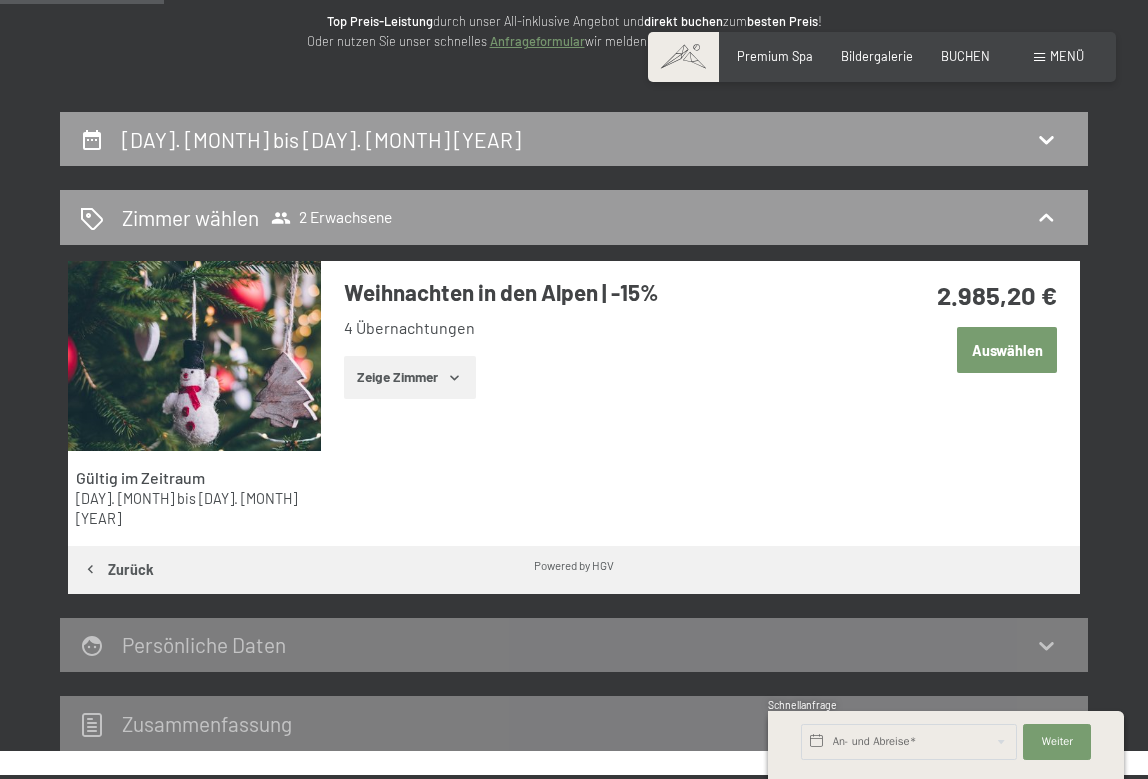 scroll, scrollTop: 300, scrollLeft: 0, axis: vertical 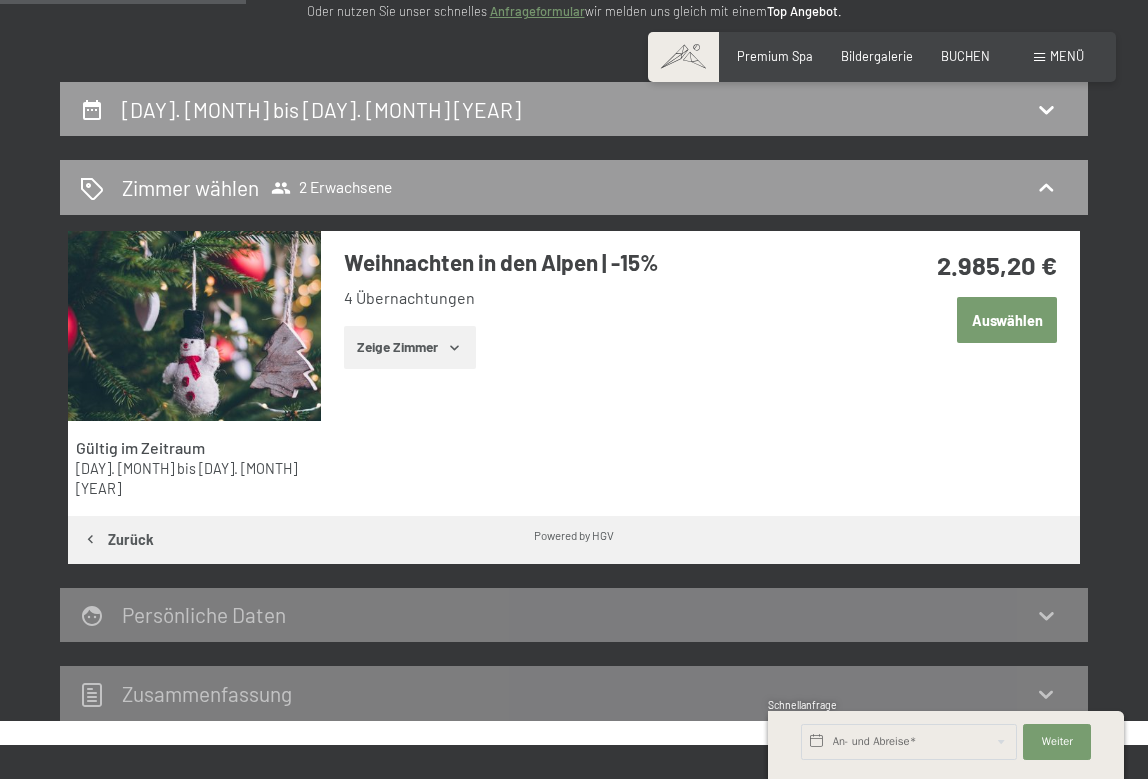 click on "Zeige Zimmer" at bounding box center (410, 348) 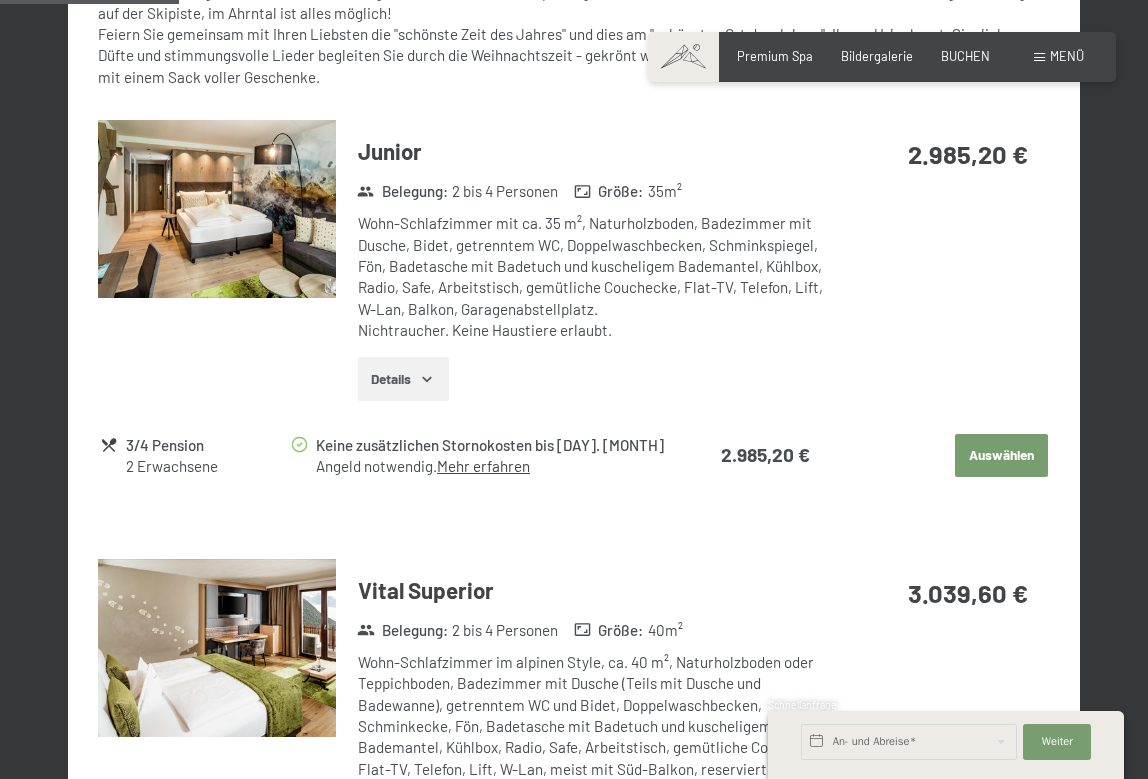 scroll, scrollTop: 900, scrollLeft: 0, axis: vertical 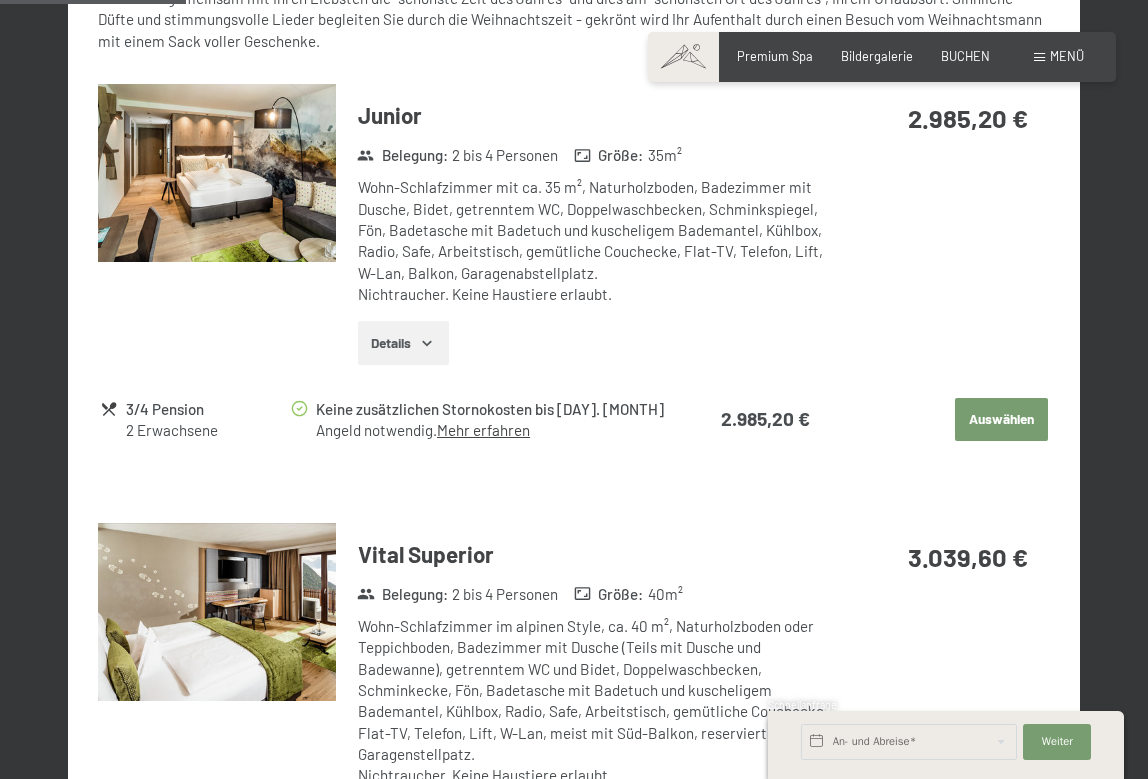 click on "Mehr erfahren" at bounding box center [483, 430] 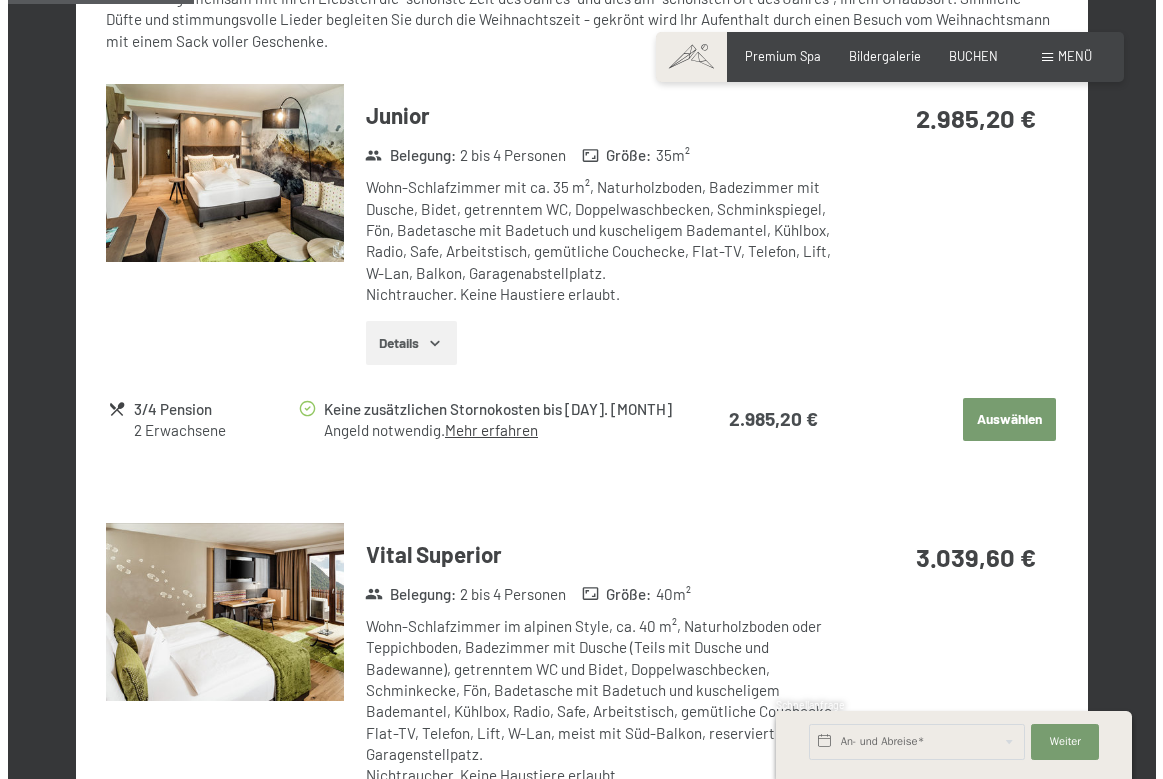 scroll, scrollTop: 903, scrollLeft: 0, axis: vertical 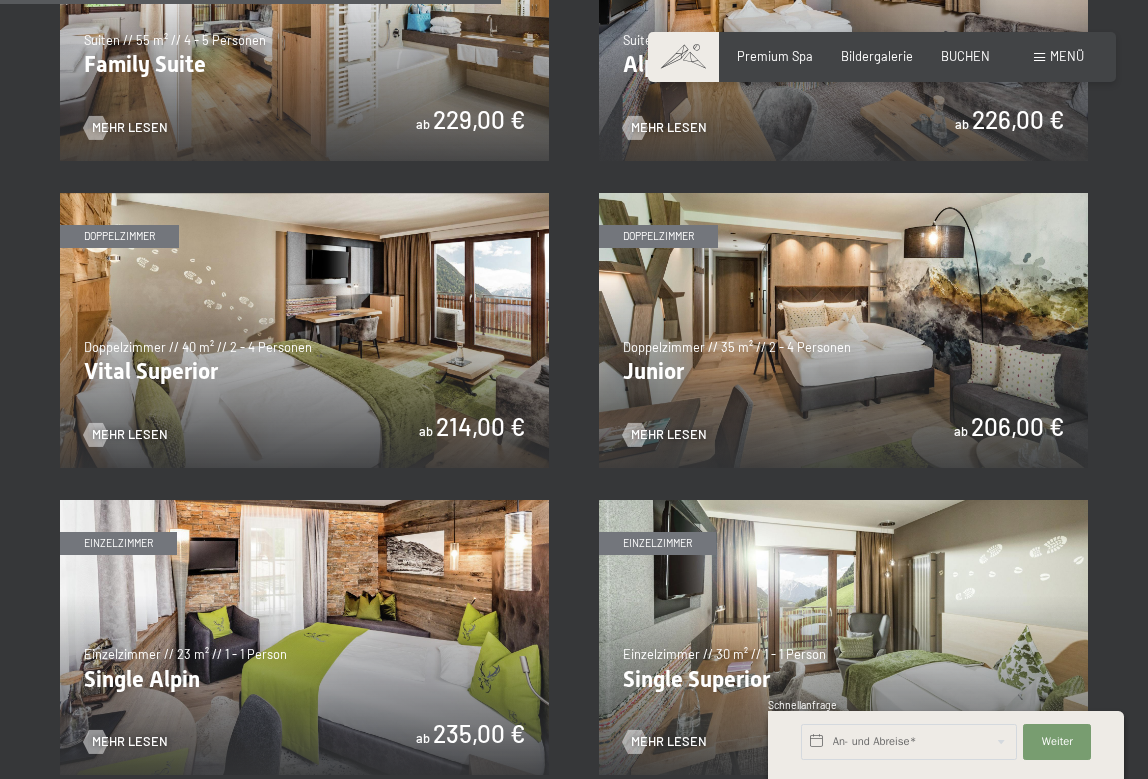 click at bounding box center (843, 330) 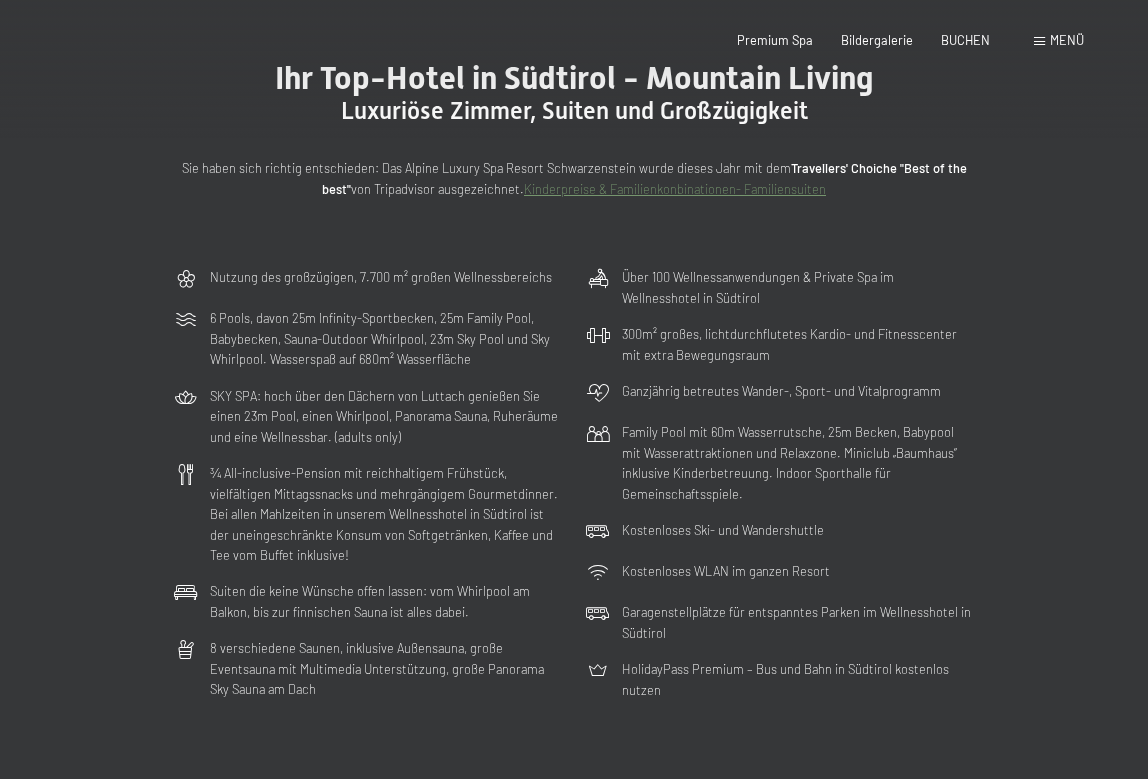 scroll, scrollTop: 0, scrollLeft: 0, axis: both 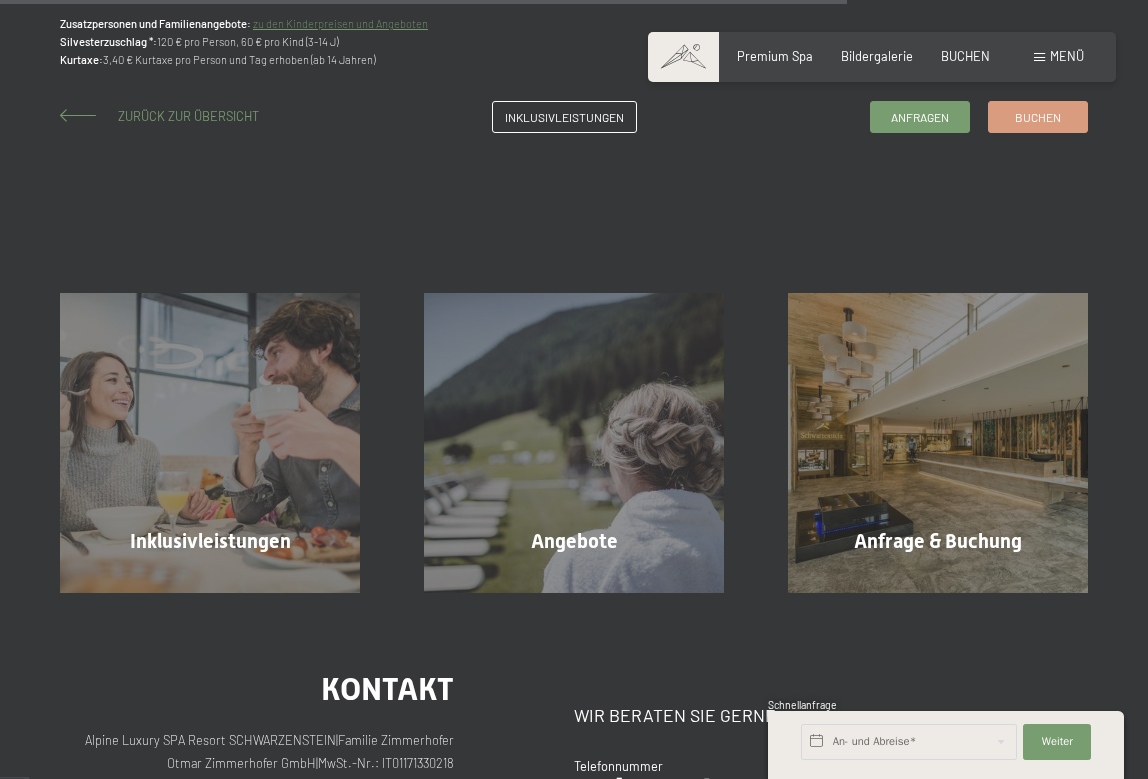 click on "Zurück zur Übersicht" at bounding box center [188, 116] 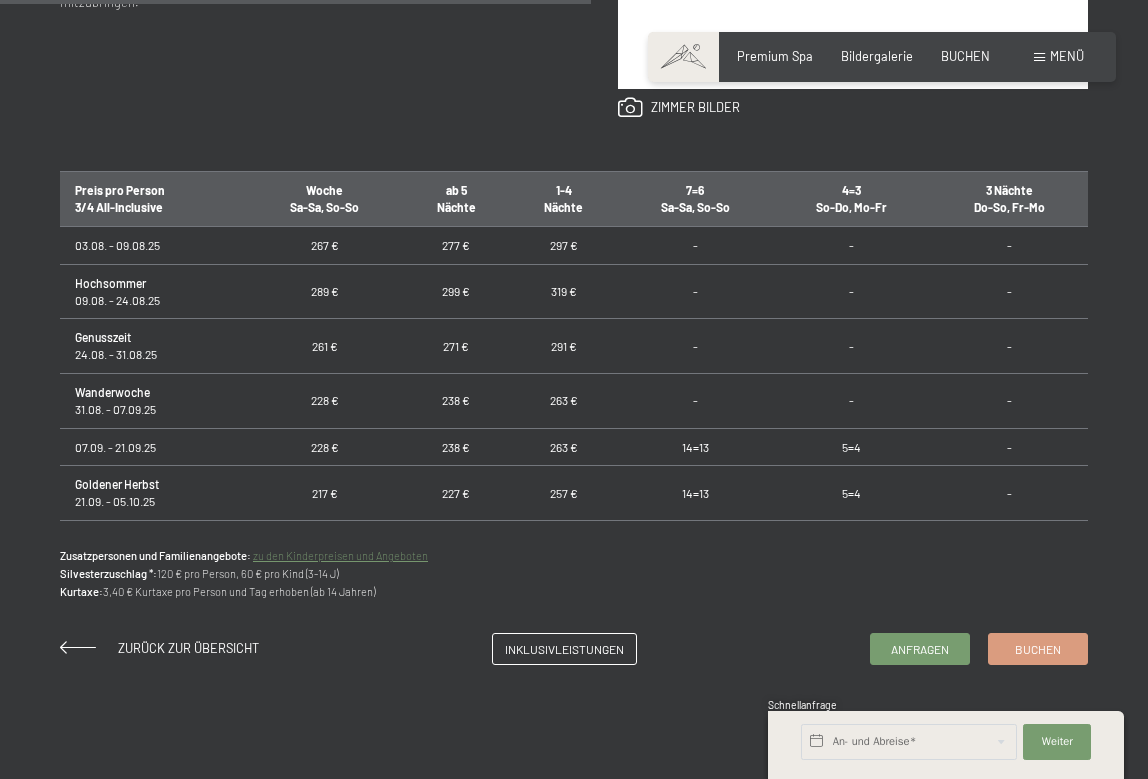 scroll, scrollTop: 1154, scrollLeft: 0, axis: vertical 